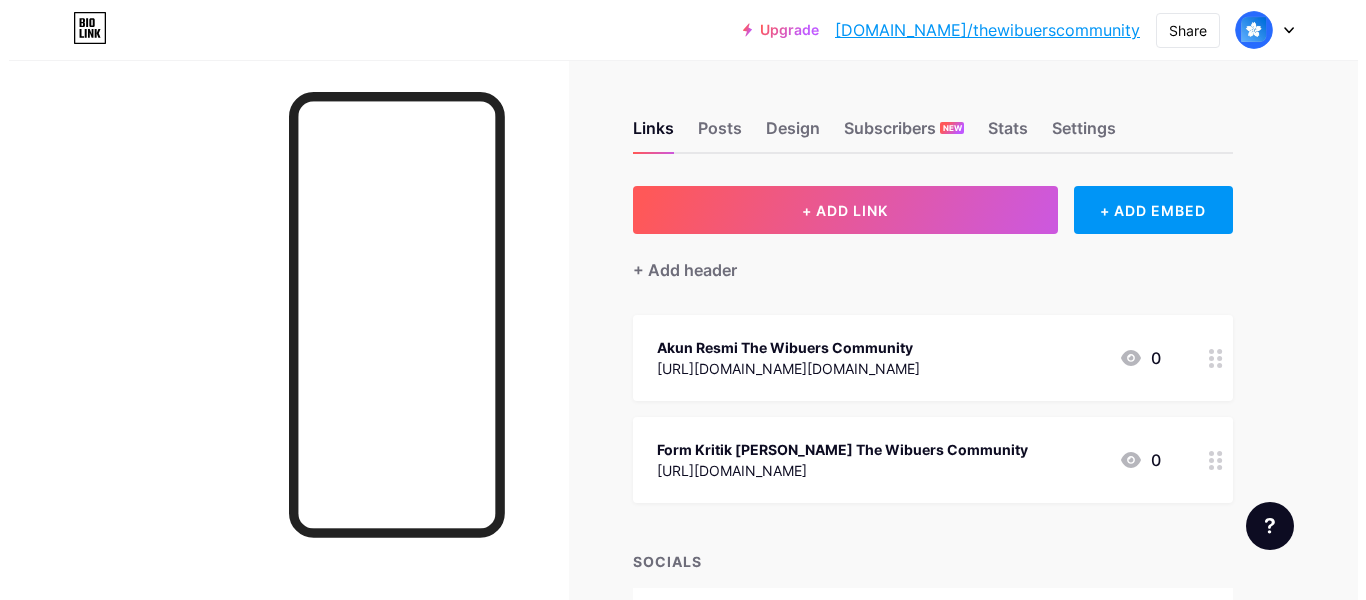 scroll, scrollTop: 0, scrollLeft: 0, axis: both 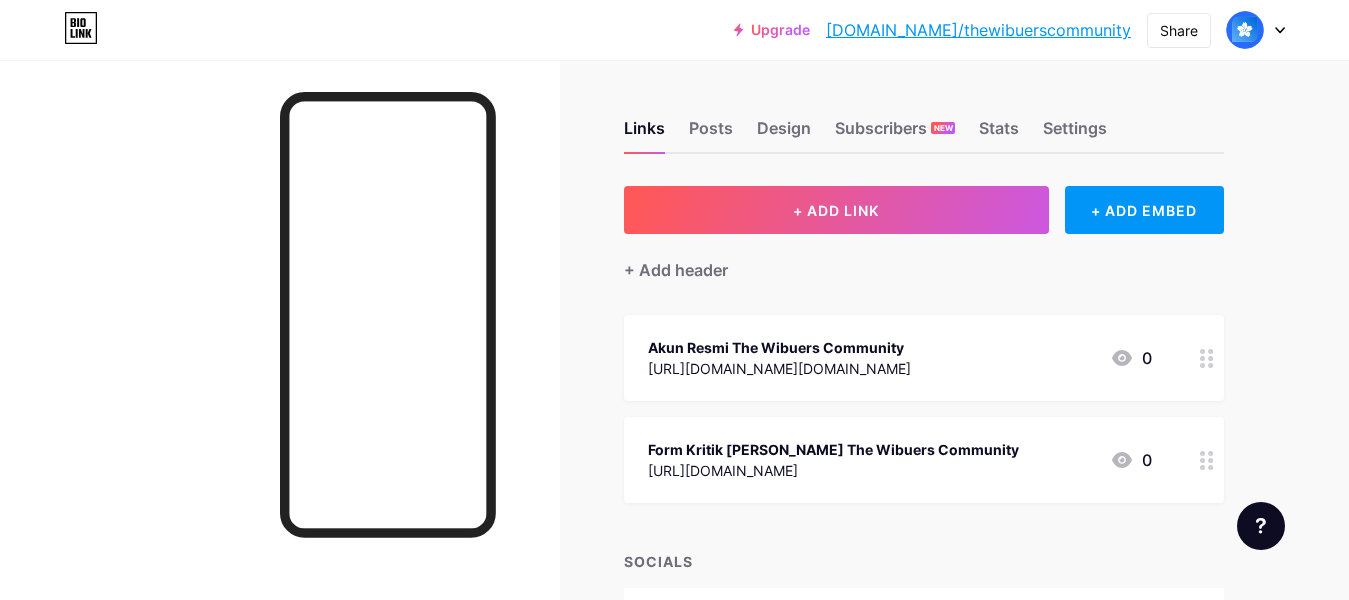 click 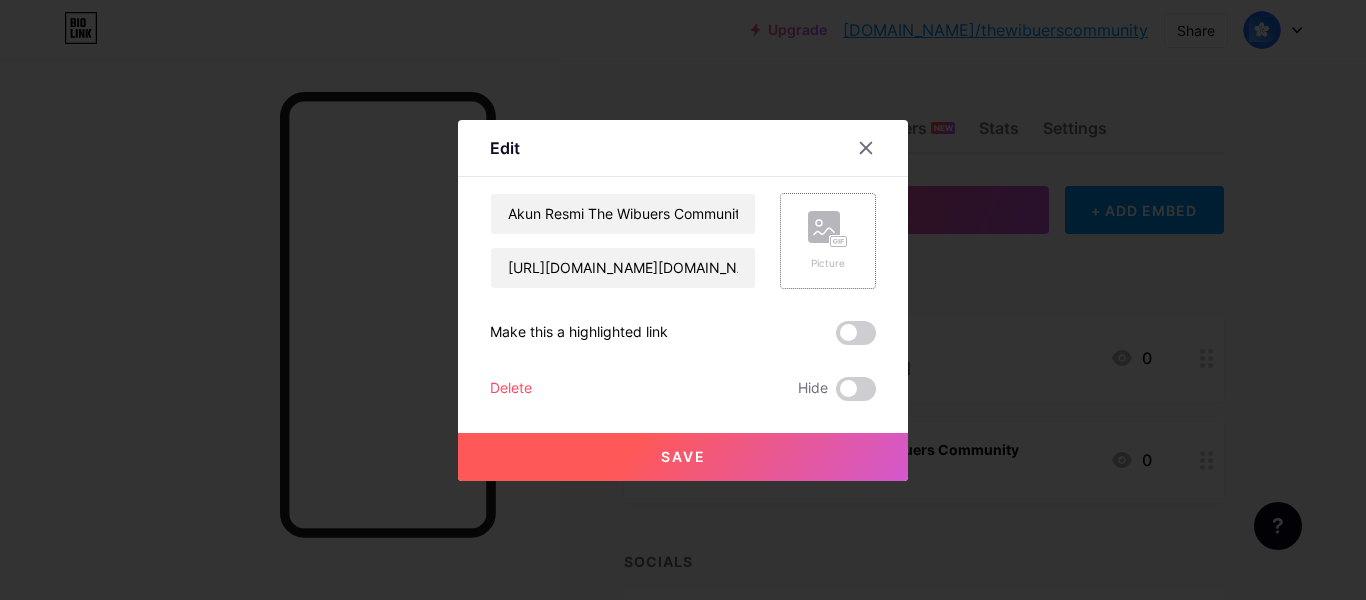 click on "Picture" at bounding box center [828, 241] 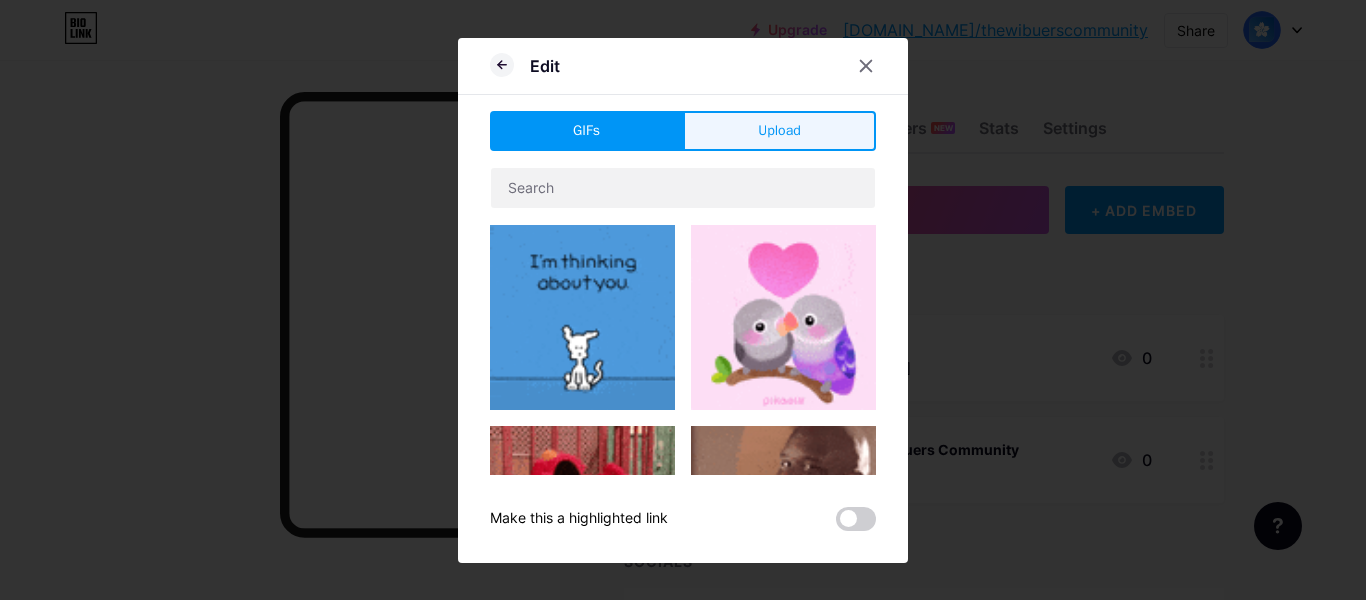 click on "Upload" at bounding box center (779, 130) 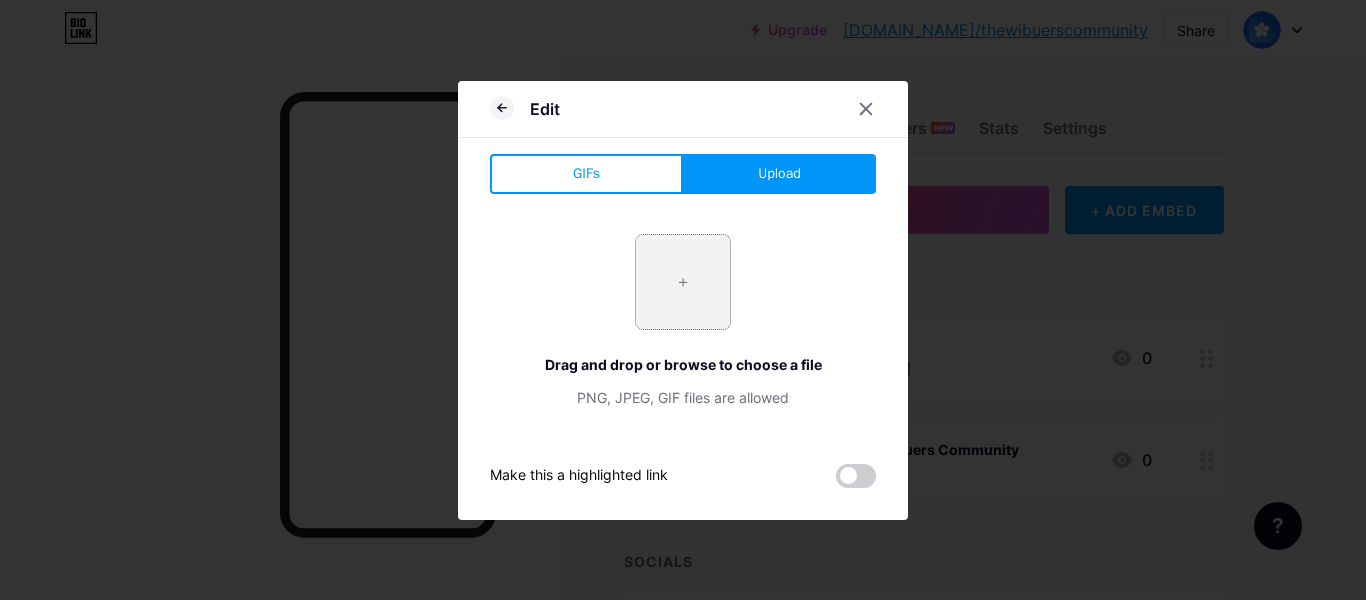 click at bounding box center (683, 282) 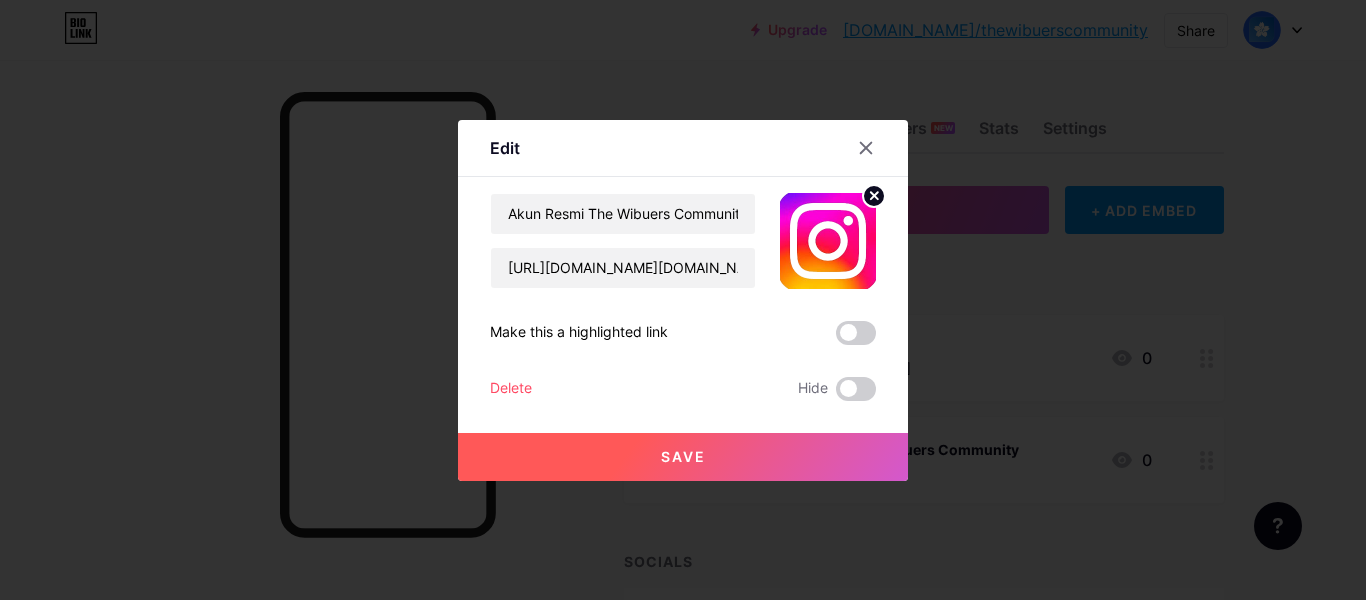 click on "Save" at bounding box center [683, 457] 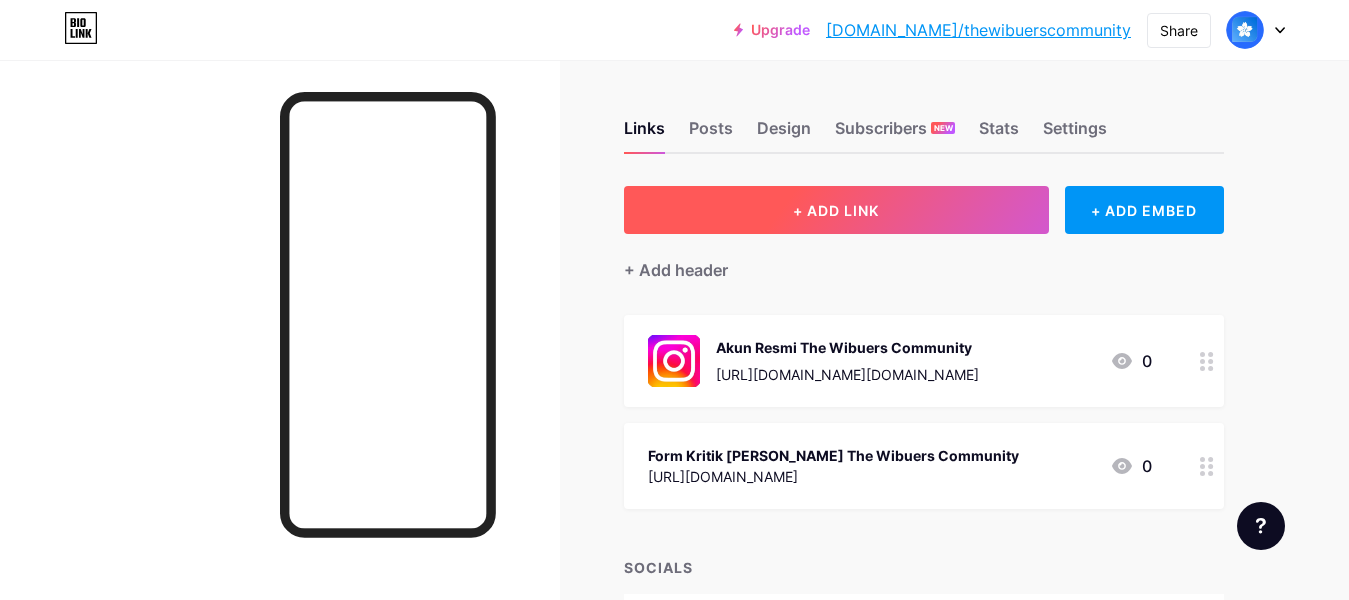 click on "+ ADD LINK" at bounding box center (836, 210) 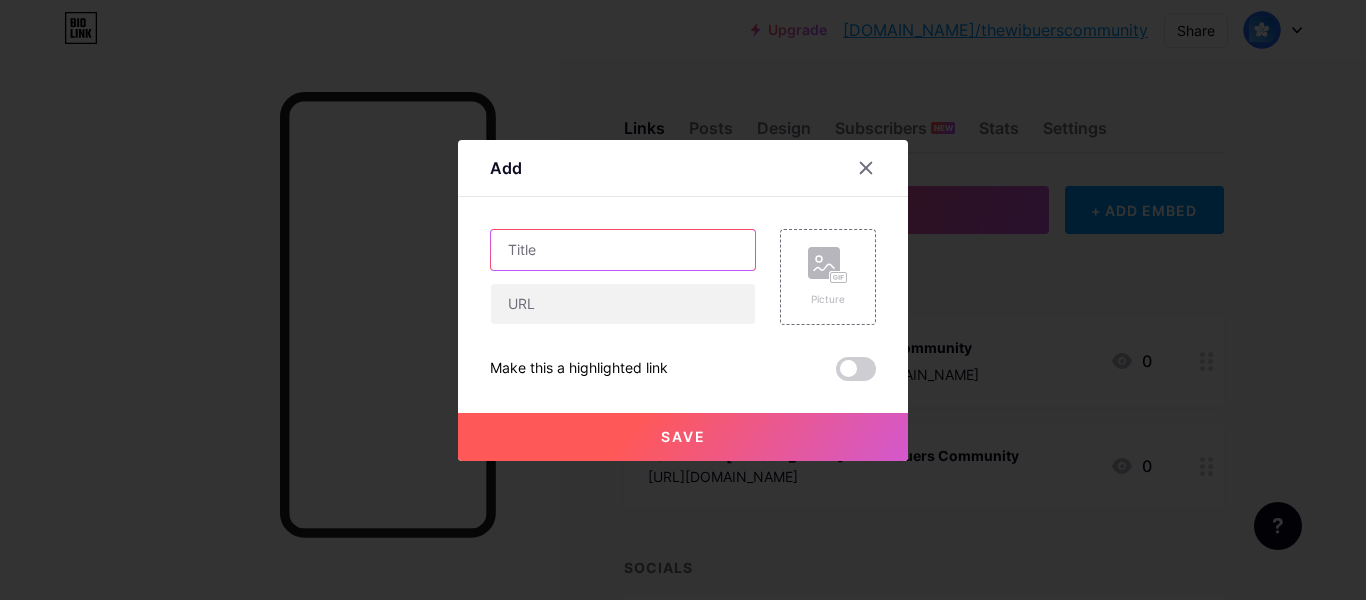 click at bounding box center (623, 250) 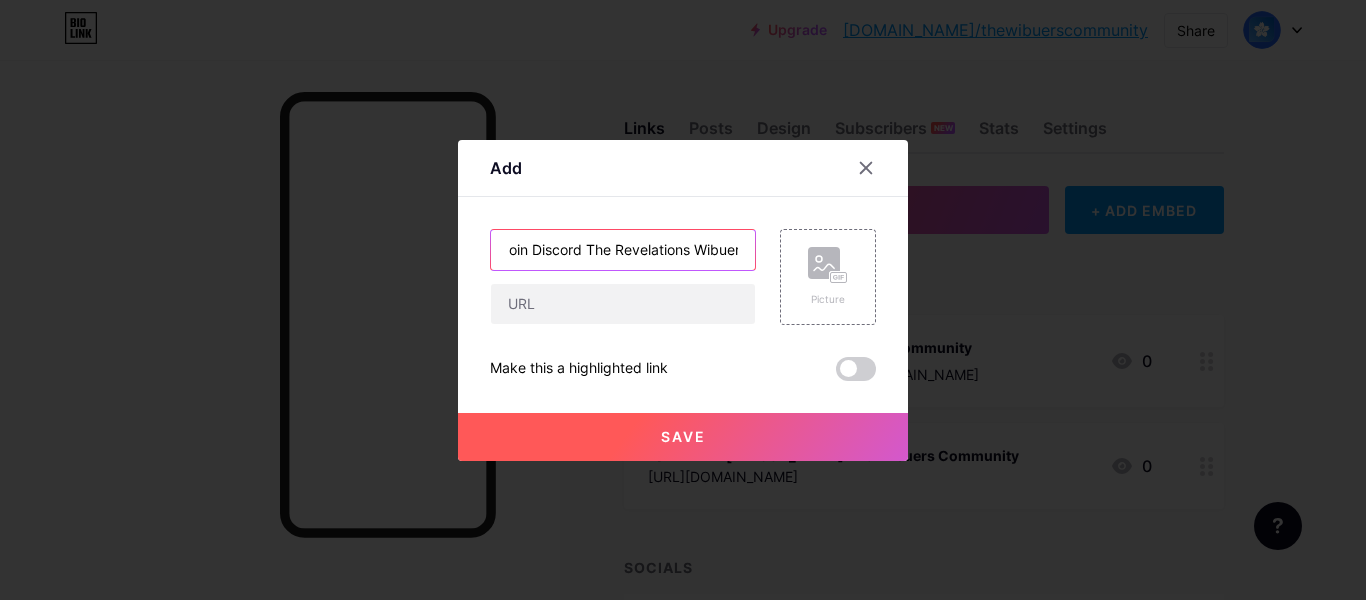 scroll, scrollTop: 0, scrollLeft: 19, axis: horizontal 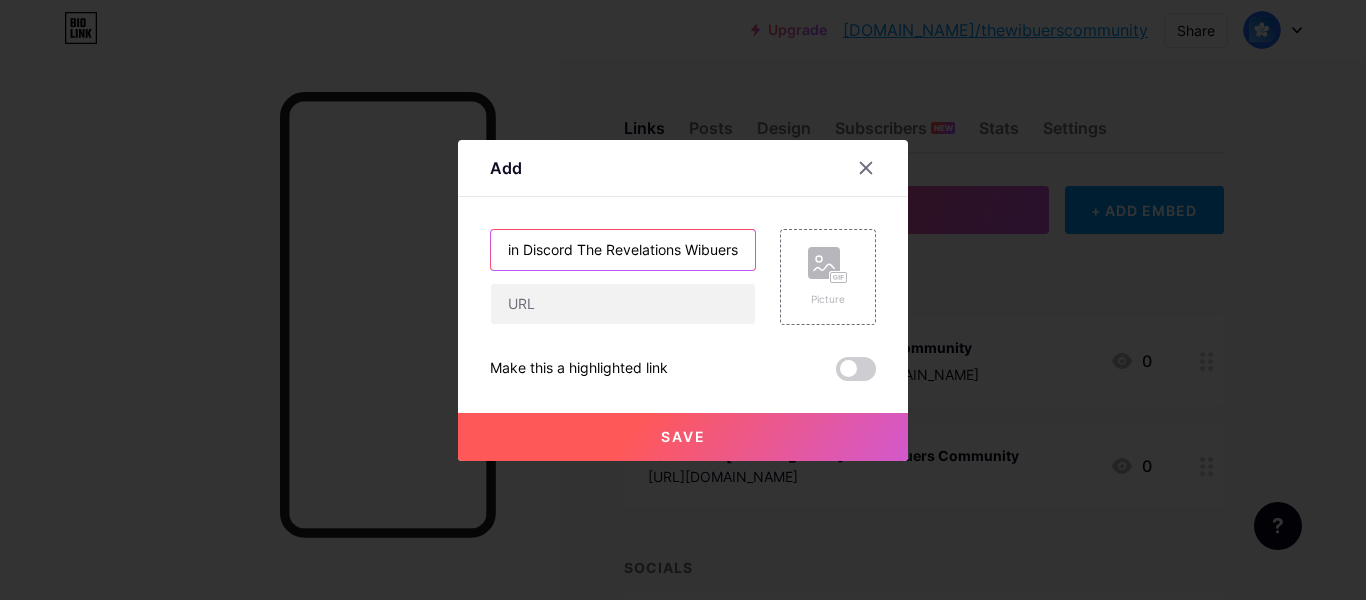 type on "Join Discord The Revelations Wibuers" 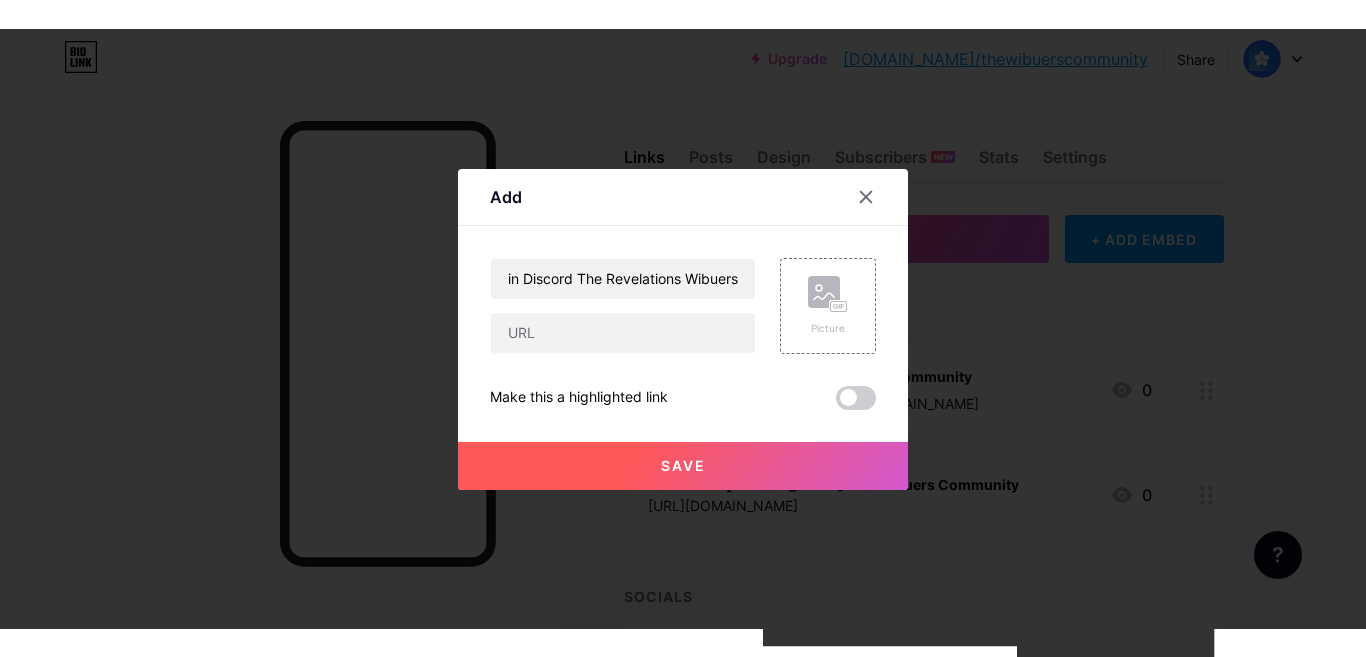 scroll, scrollTop: 0, scrollLeft: 0, axis: both 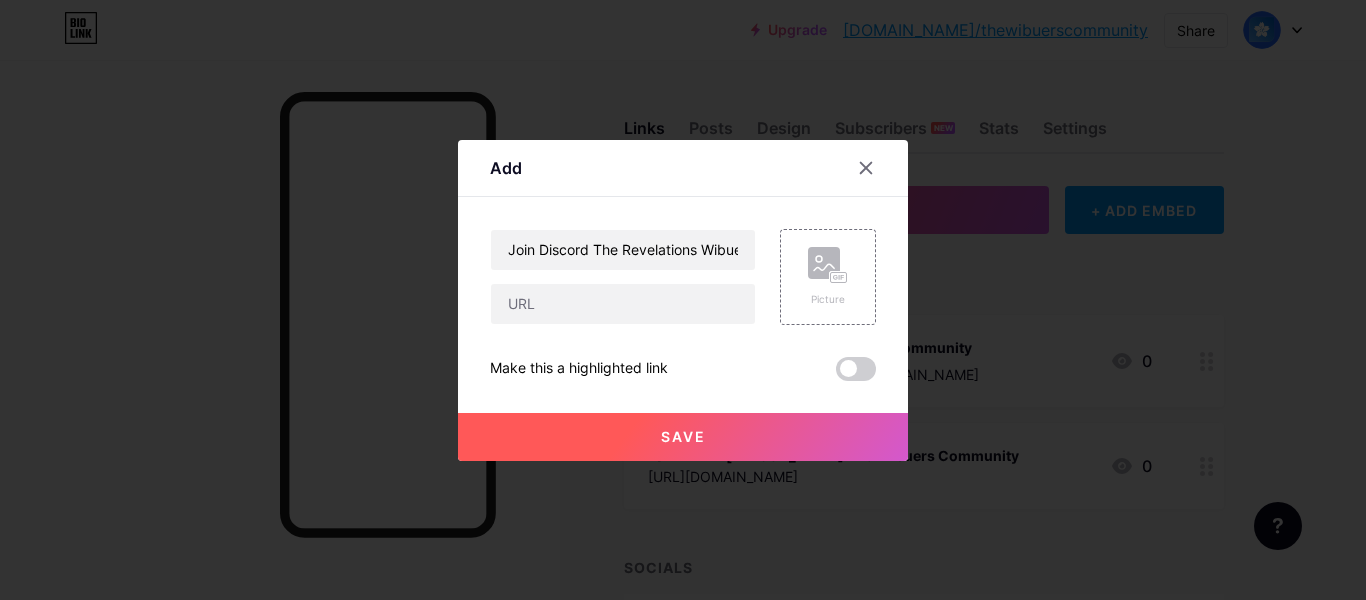 click on "Save" at bounding box center [683, 437] 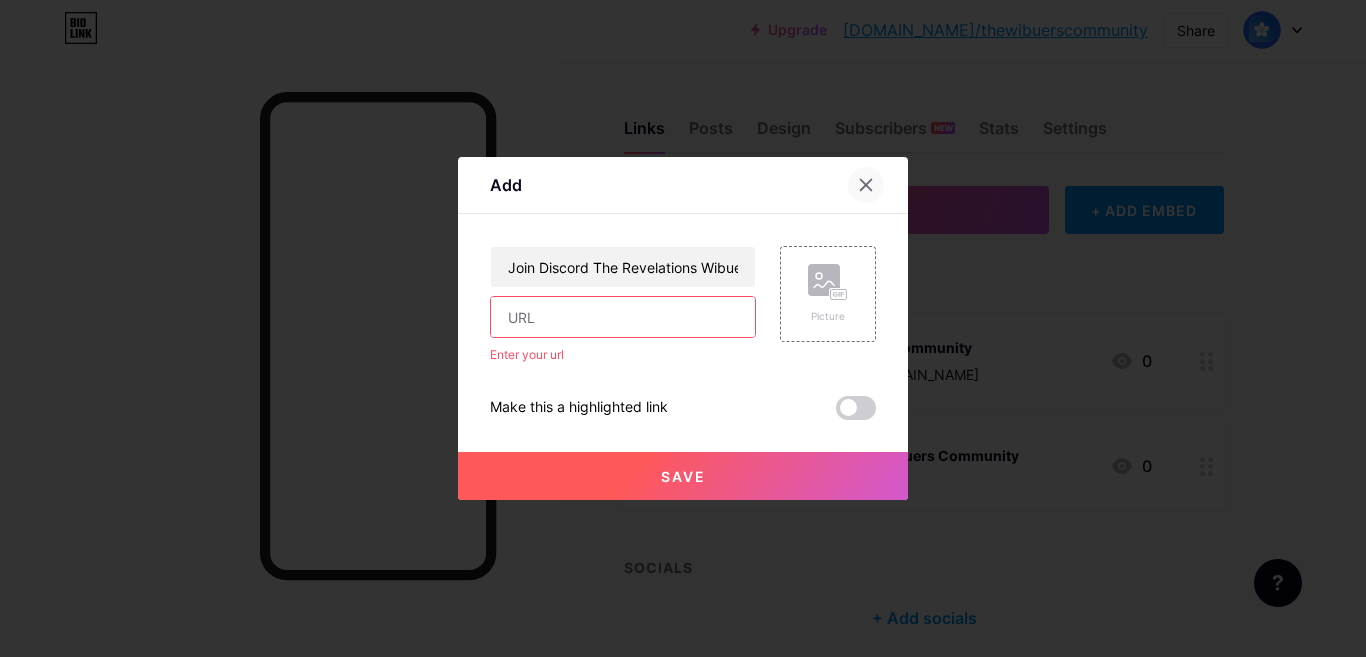 click at bounding box center (866, 185) 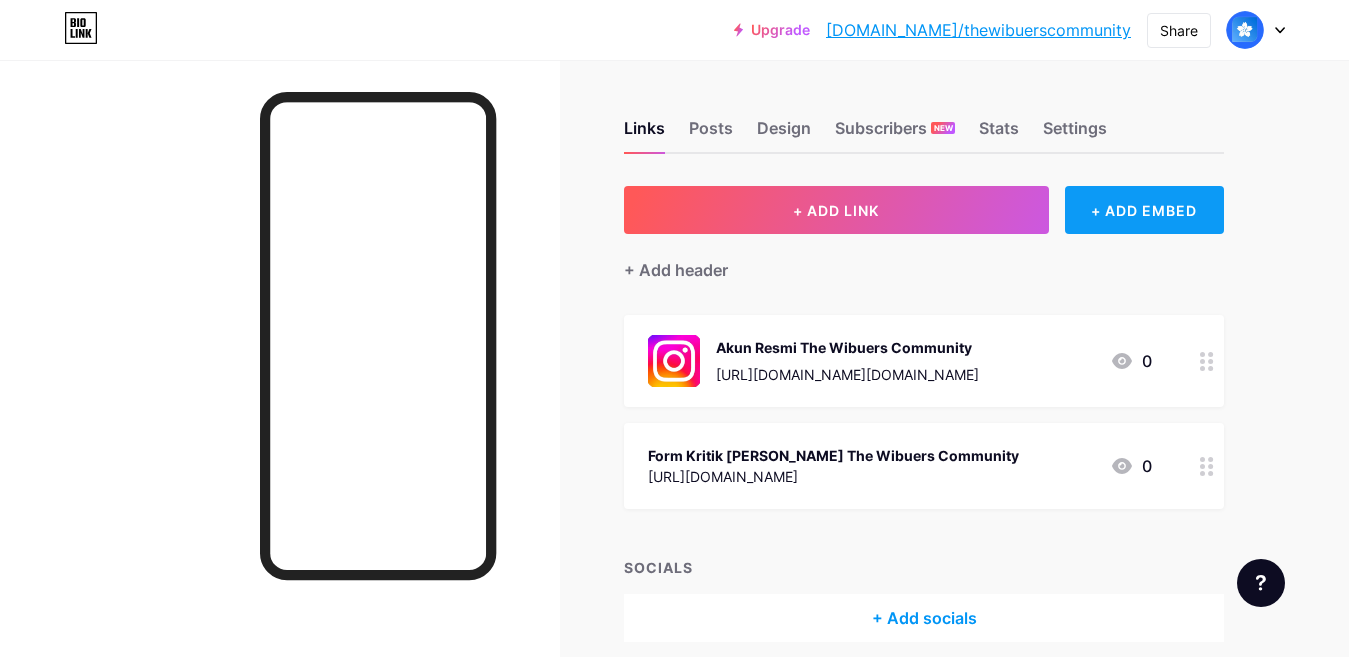 click on "+ ADD EMBED" at bounding box center (1144, 210) 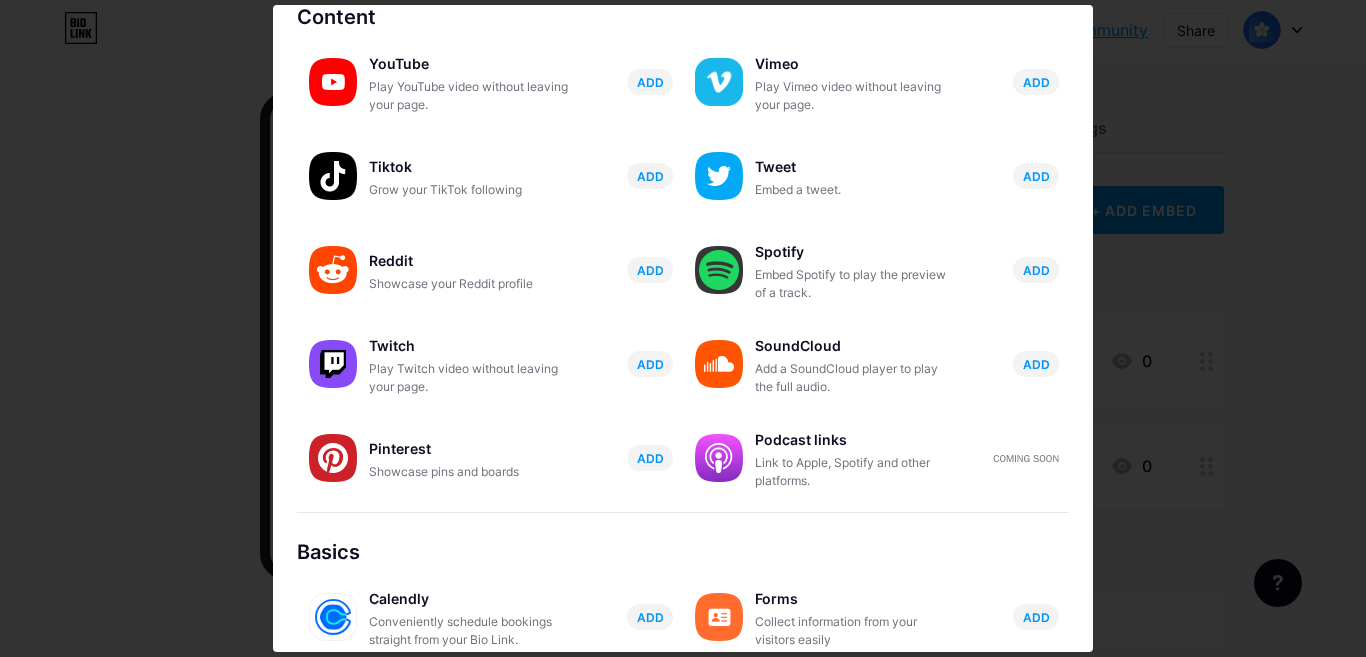 scroll, scrollTop: 300, scrollLeft: 0, axis: vertical 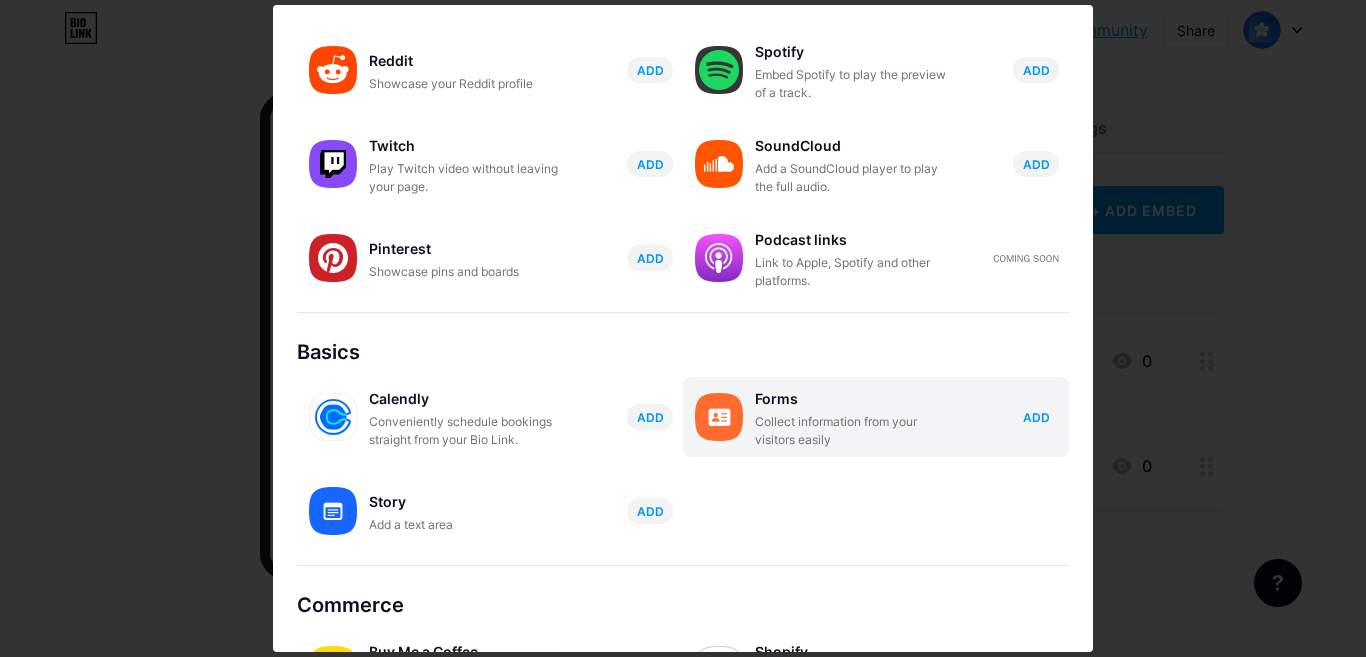 click on "ADD" at bounding box center [1036, 417] 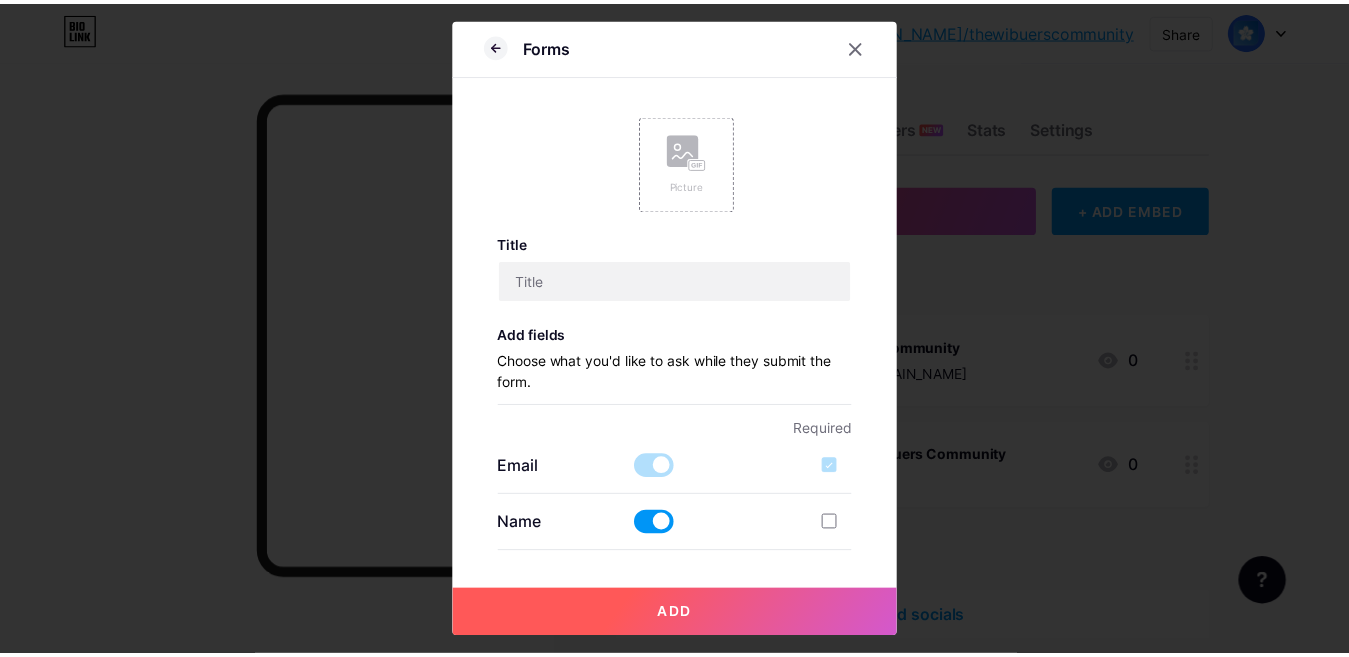 scroll, scrollTop: 0, scrollLeft: 0, axis: both 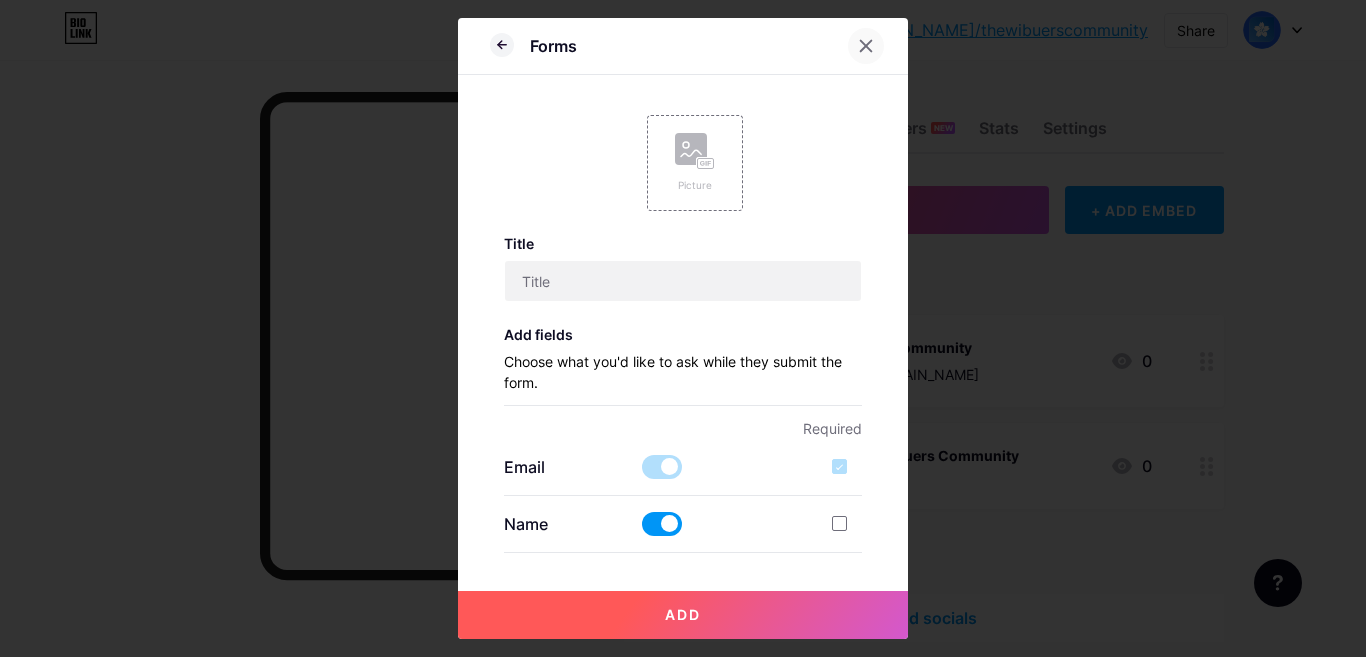 click 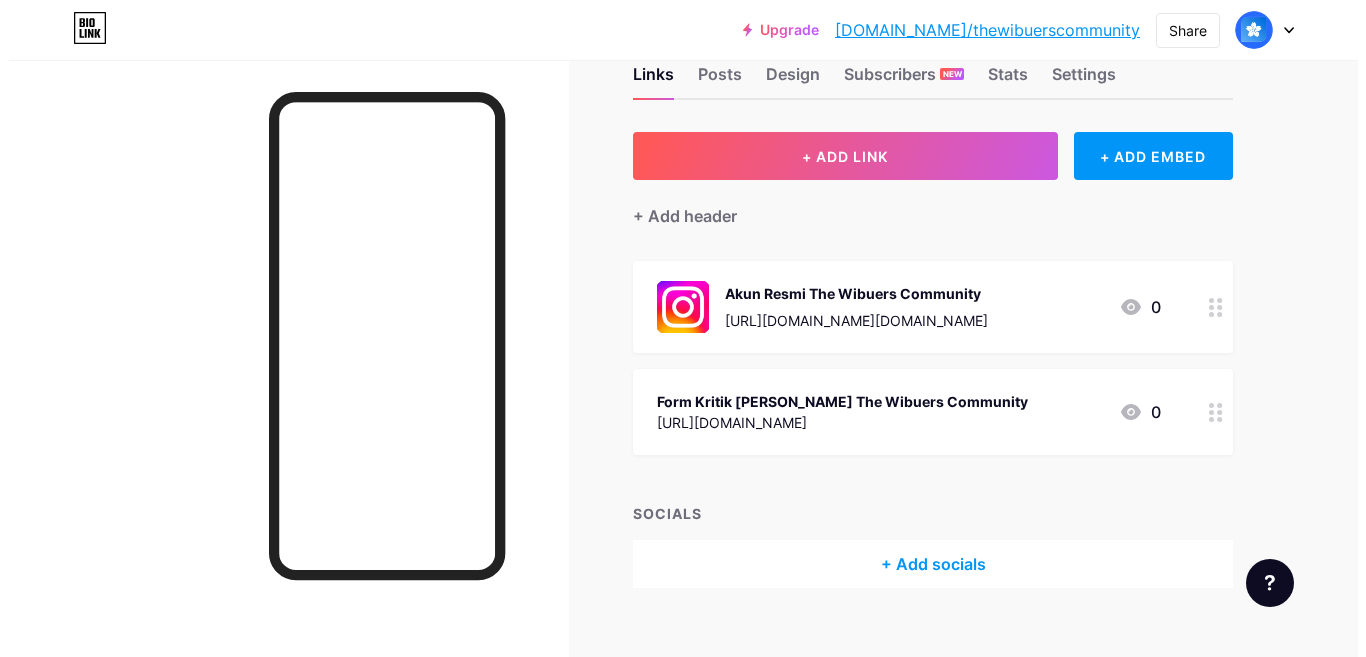 scroll, scrollTop: 84, scrollLeft: 0, axis: vertical 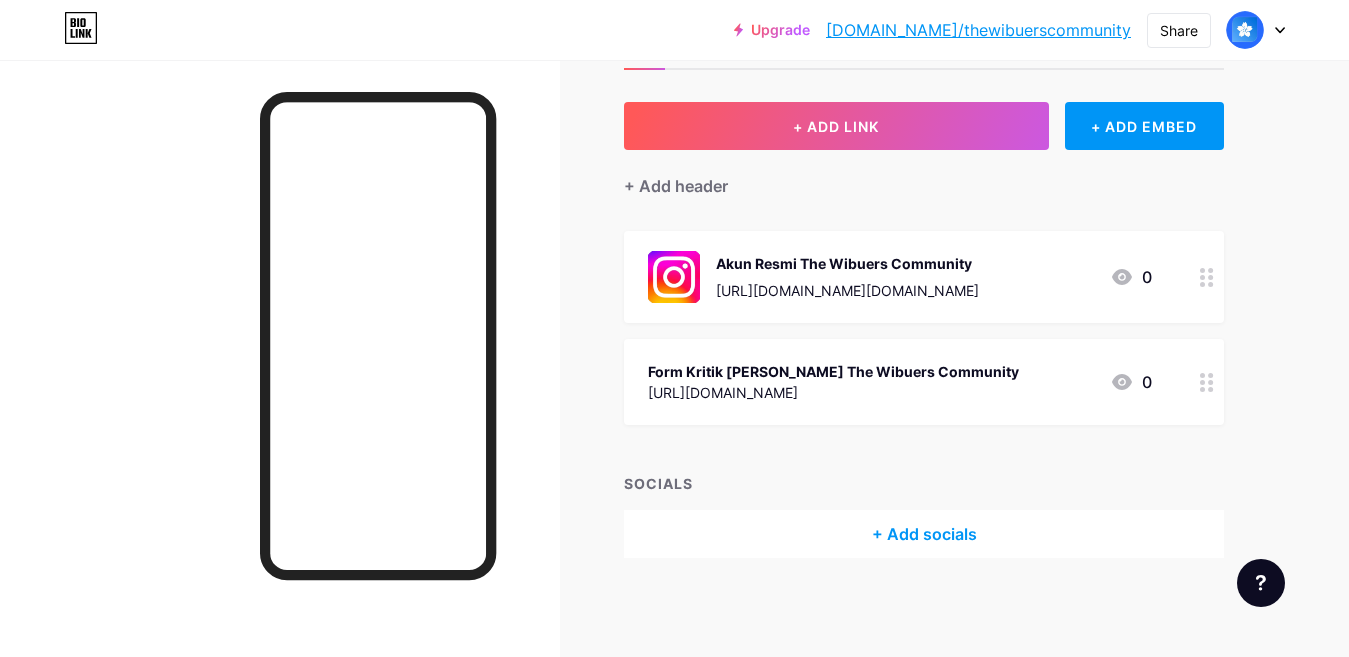 click at bounding box center (1207, 382) 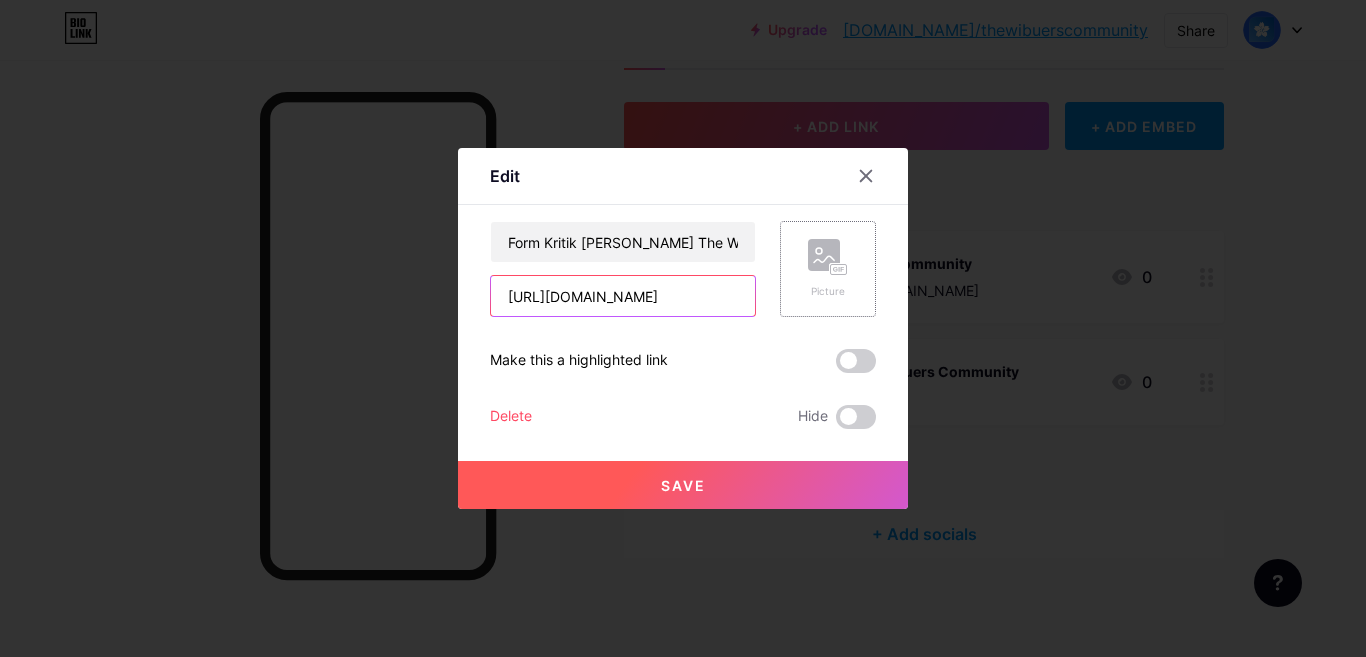 drag, startPoint x: 494, startPoint y: 293, endPoint x: 831, endPoint y: 277, distance: 337.3796 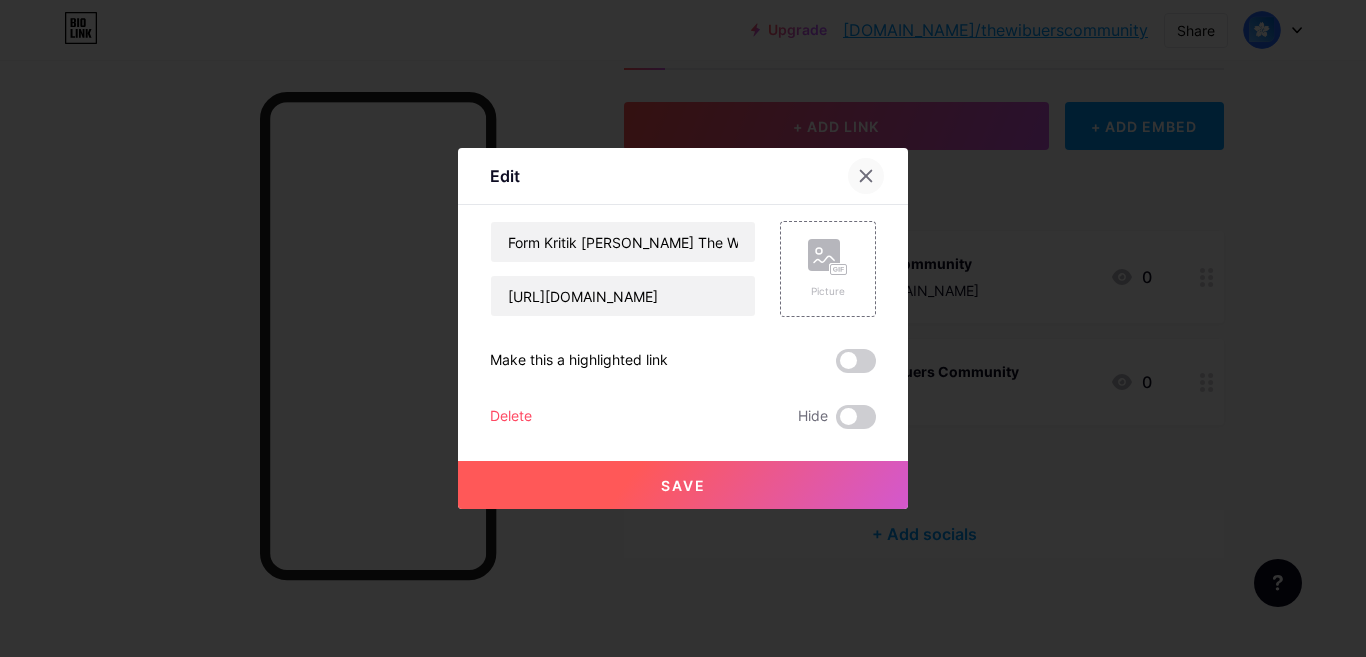 scroll, scrollTop: 0, scrollLeft: 0, axis: both 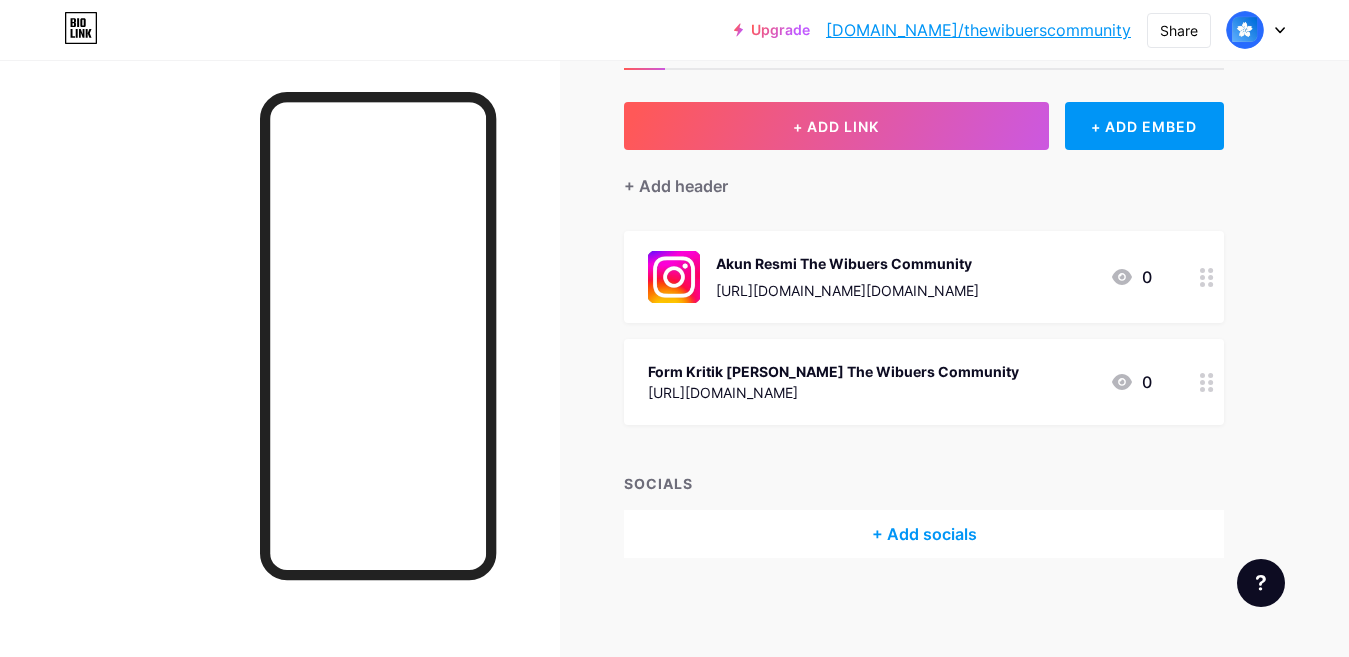 click on "Form Kritik [PERSON_NAME] The Wibuers Community" at bounding box center [833, 371] 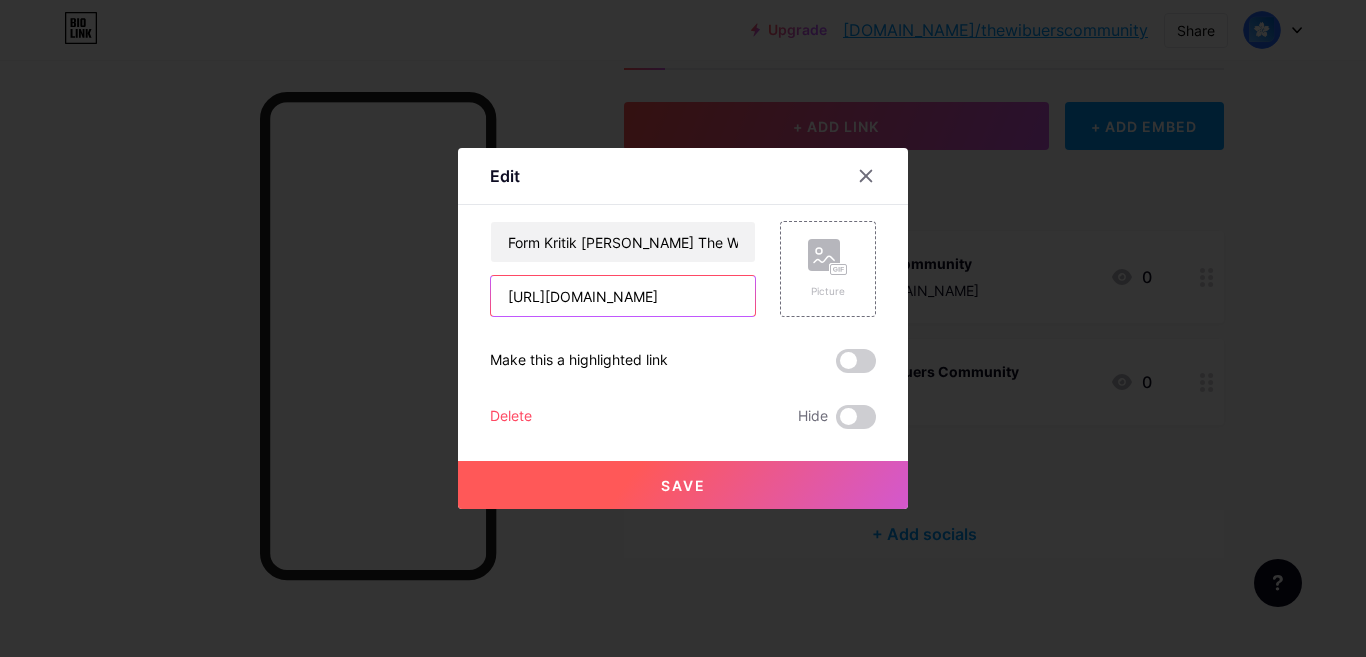 click on "[URL][DOMAIN_NAME]" at bounding box center [623, 296] 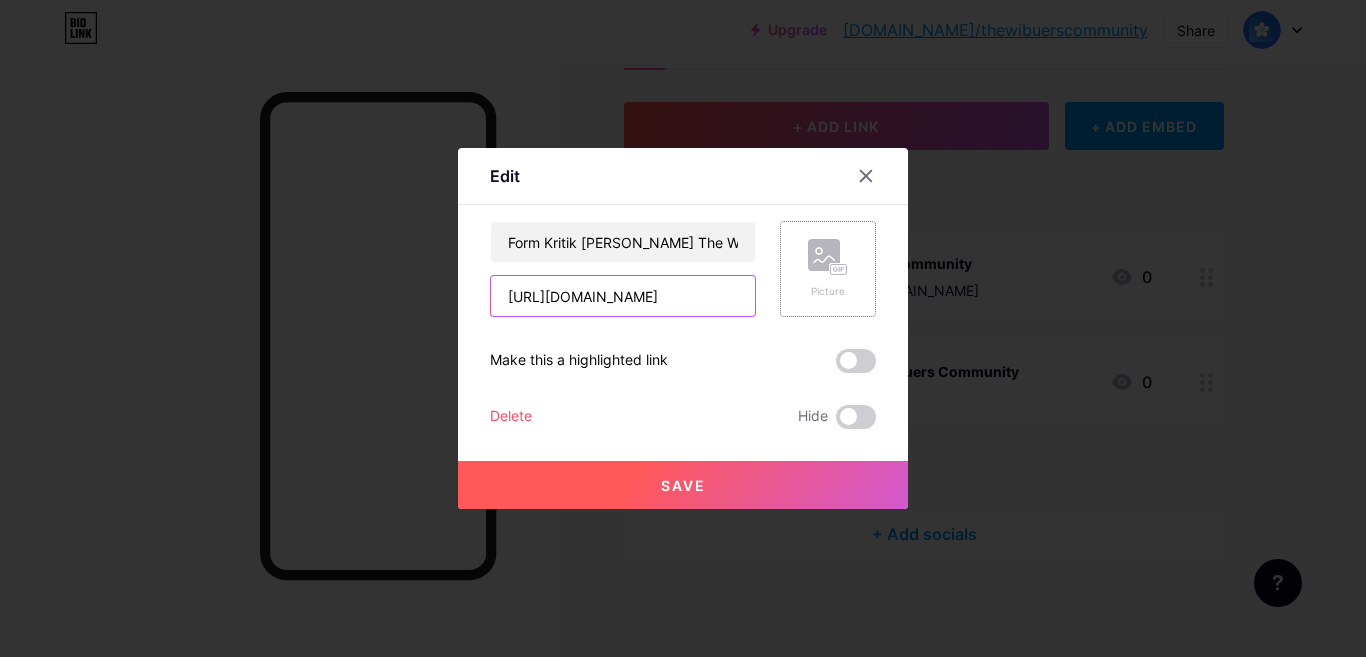 scroll, scrollTop: 0, scrollLeft: 624, axis: horizontal 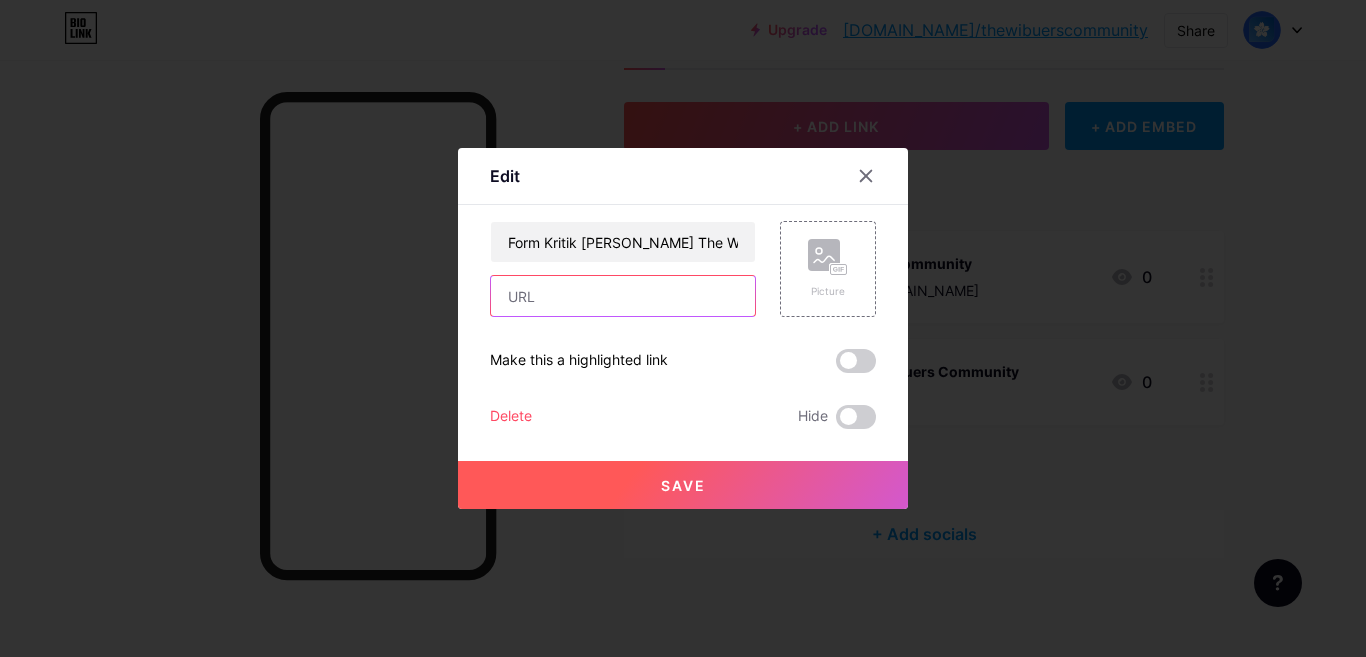 paste on "[URL][DOMAIN_NAME]" 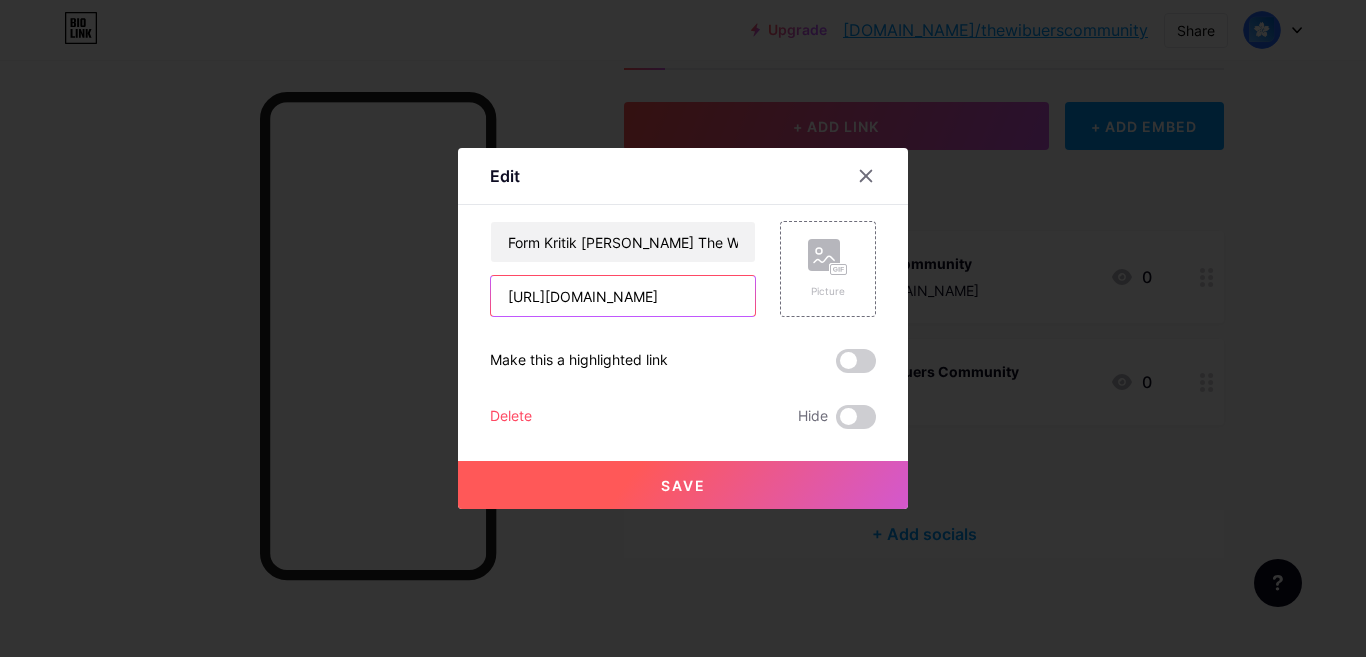 scroll, scrollTop: 0, scrollLeft: 624, axis: horizontal 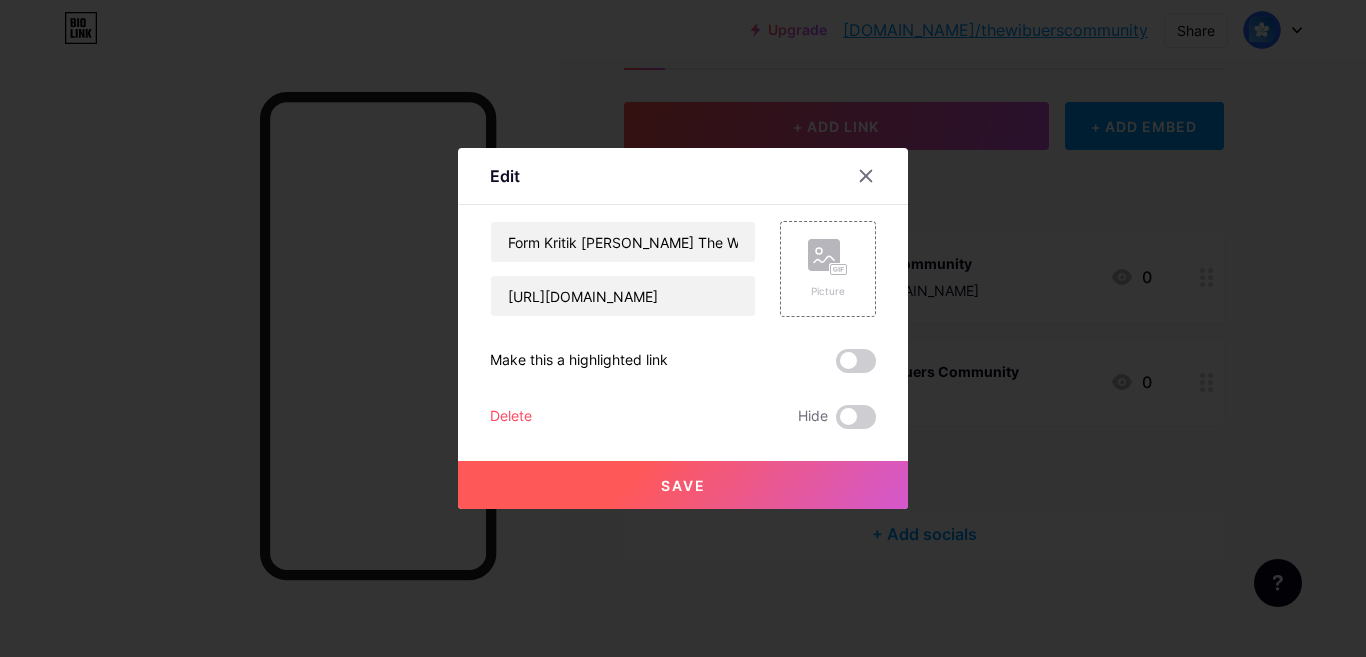 click on "Save" at bounding box center (683, 485) 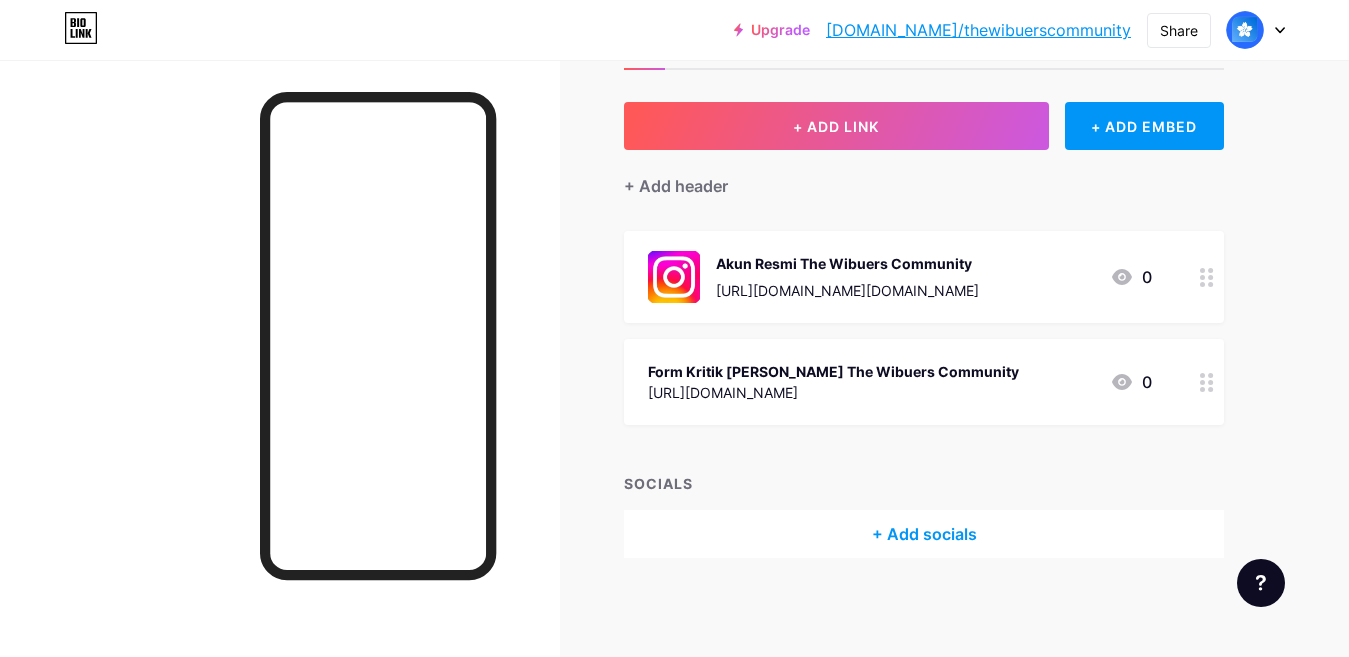 click on "Links
Posts
Design
Subscribers
NEW
Stats
Settings       + ADD LINK     + ADD EMBED
+ Add header
Akun Resmi The Wibuers Community
[URL][DOMAIN_NAME][DOMAIN_NAME]
0
Form Kritik [PERSON_NAME] The Wibuers Community
[URL][DOMAIN_NAME]
0
SOCIALS     + Add socials                       Feature requests             Help center         Contact support" at bounding box center [654, 317] 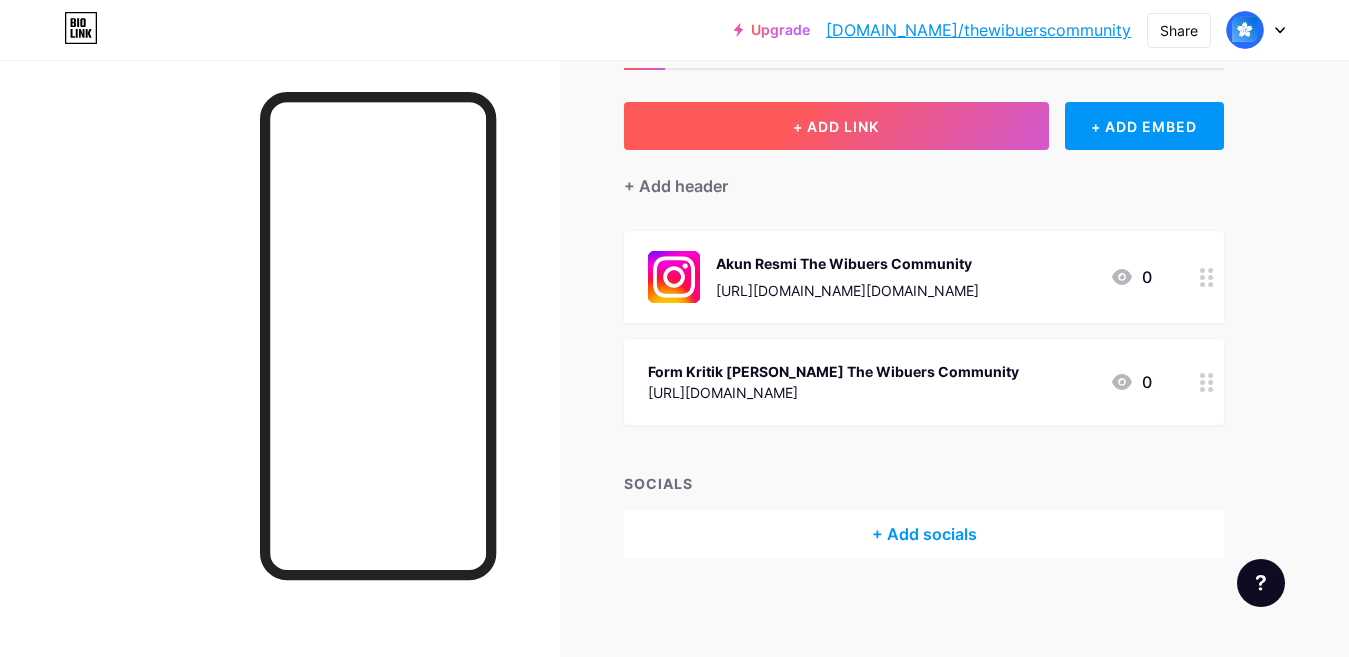 click on "+ ADD LINK" at bounding box center (836, 126) 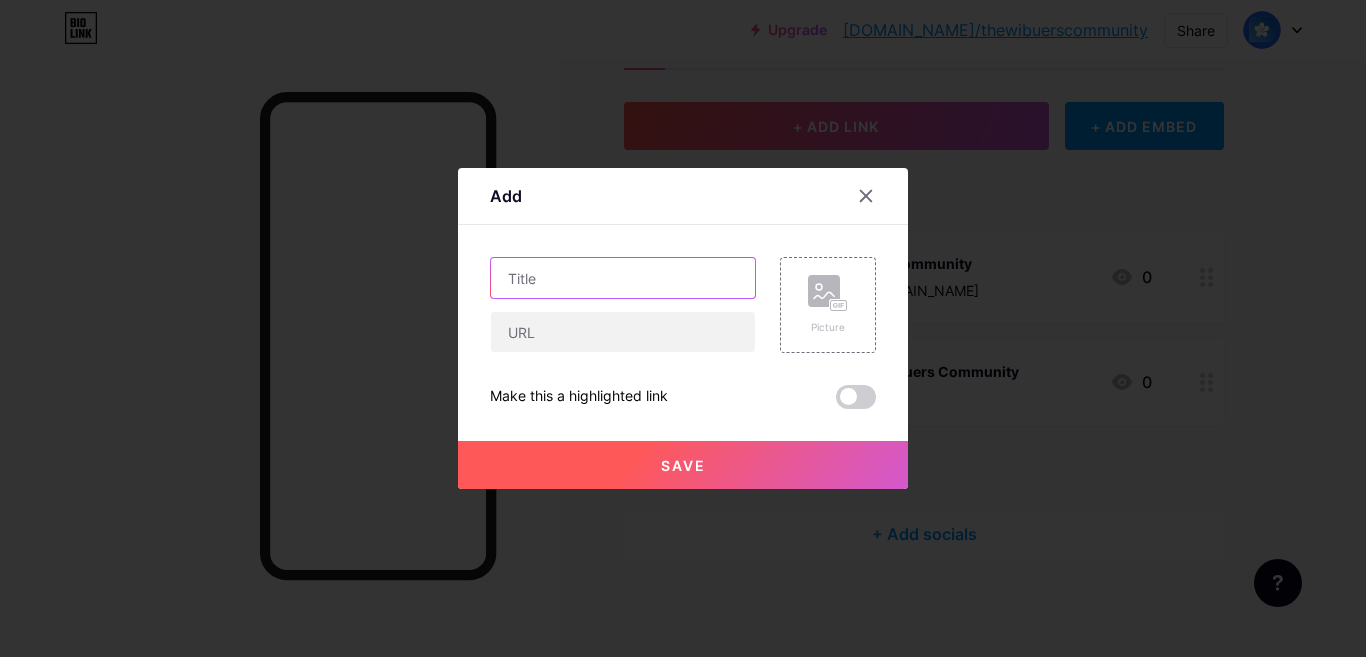 click at bounding box center [623, 278] 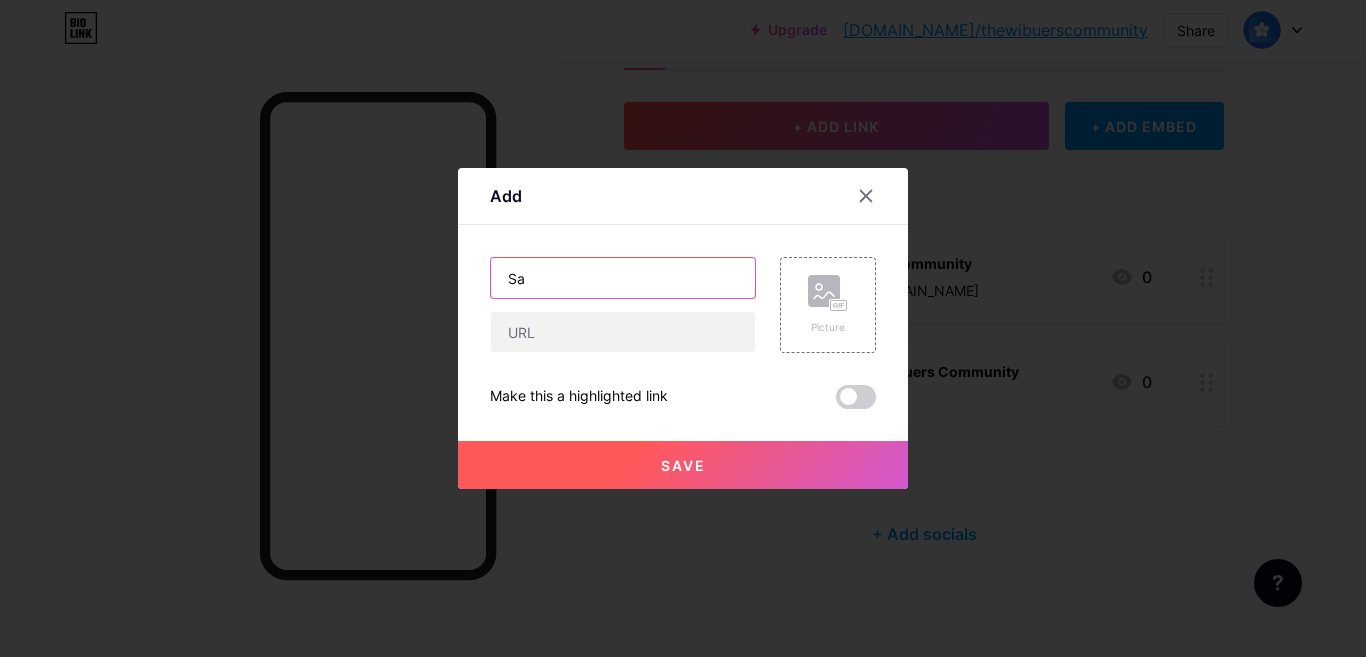 type on "S" 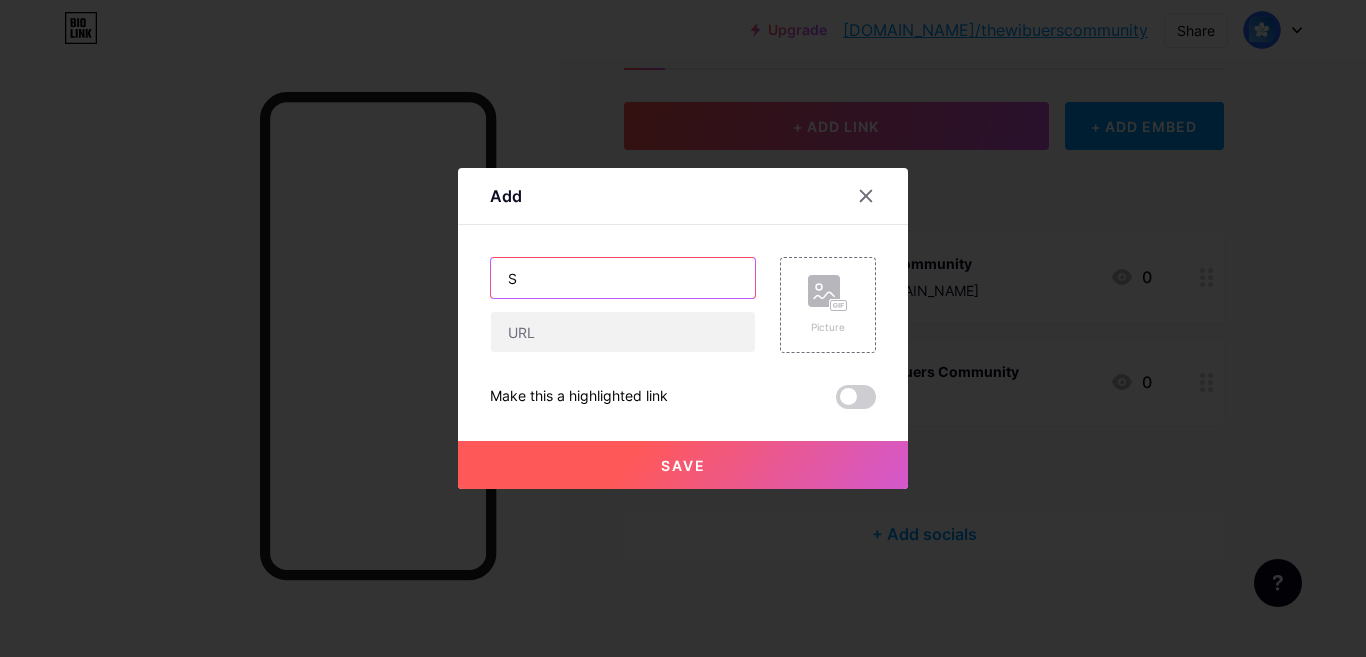 type 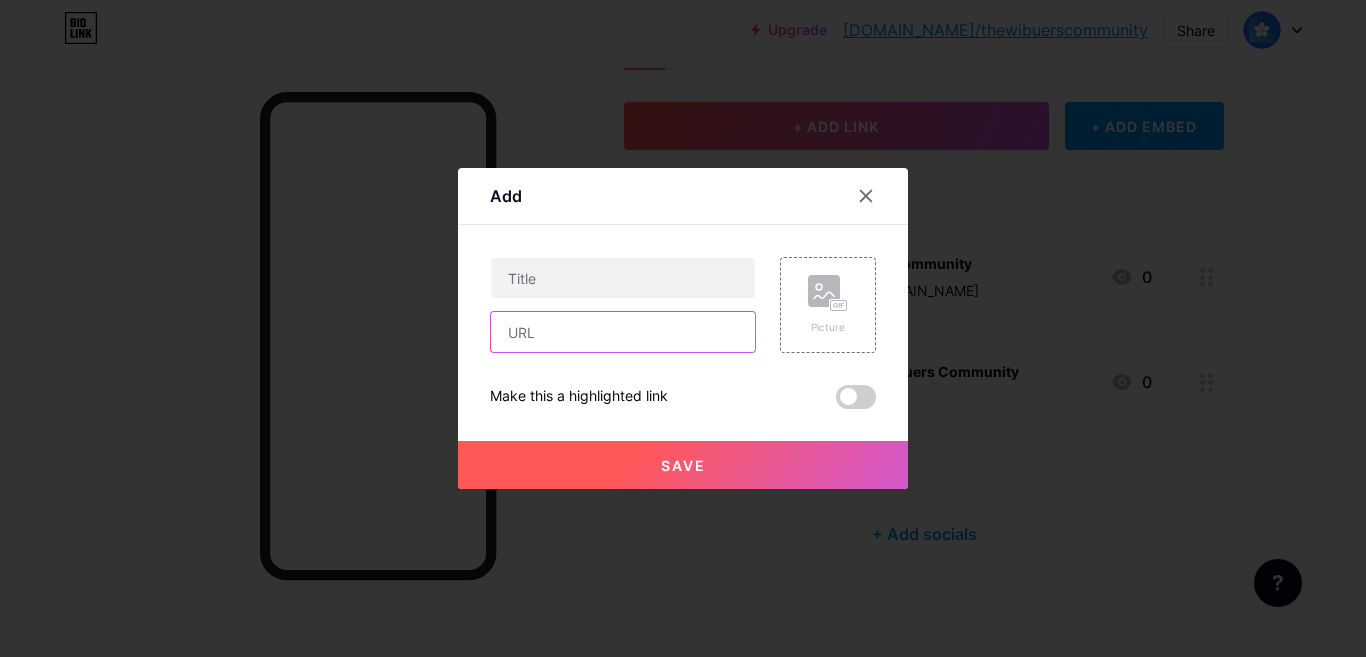 click at bounding box center [623, 332] 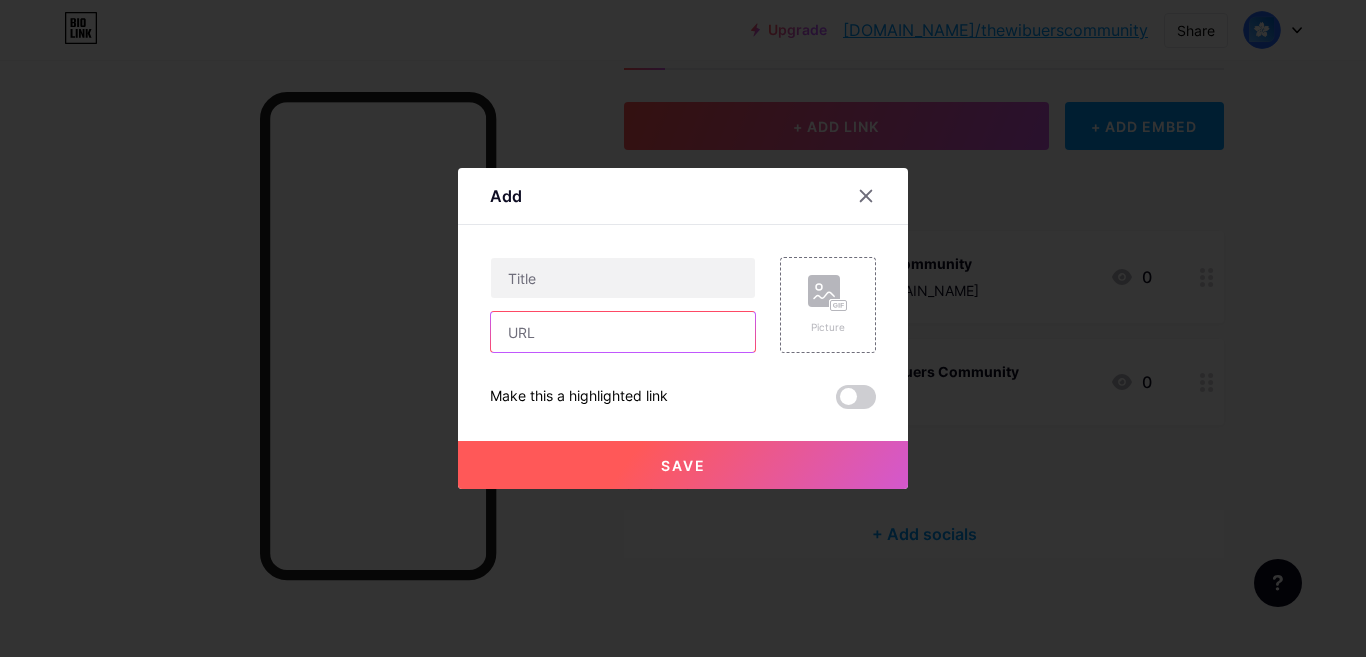 paste on "[URL][DOMAIN_NAME]" 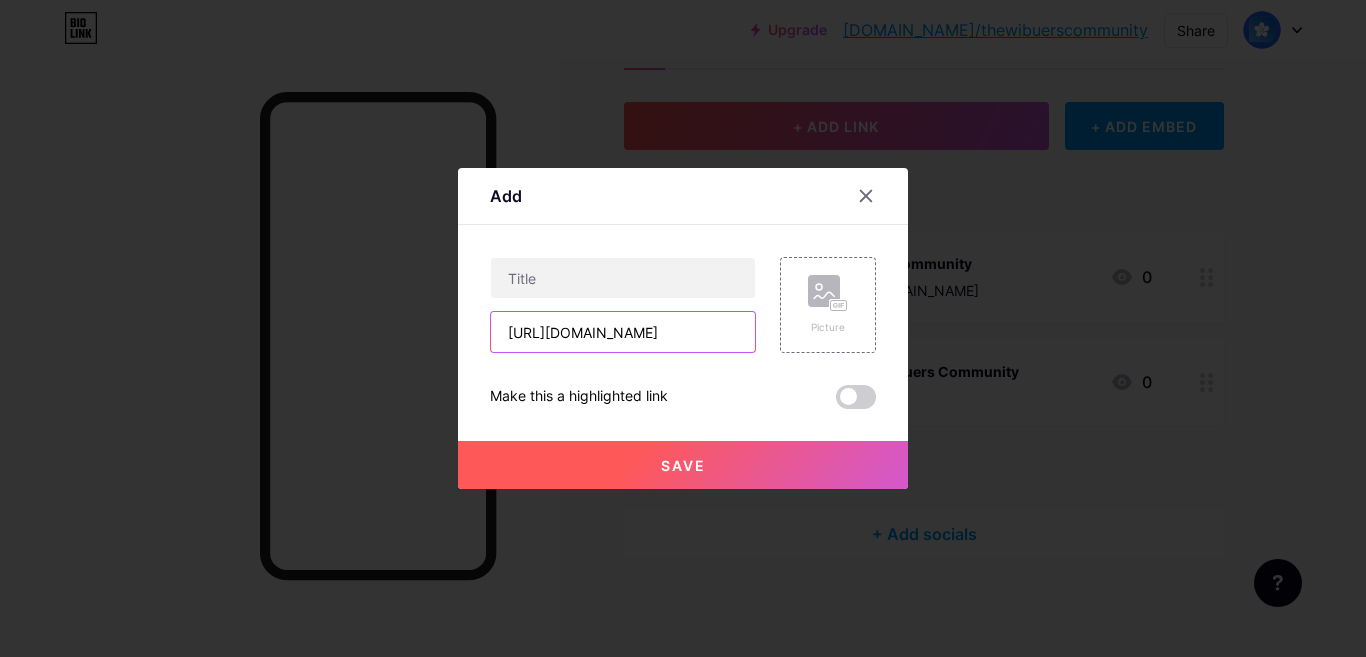 scroll, scrollTop: 0, scrollLeft: 125, axis: horizontal 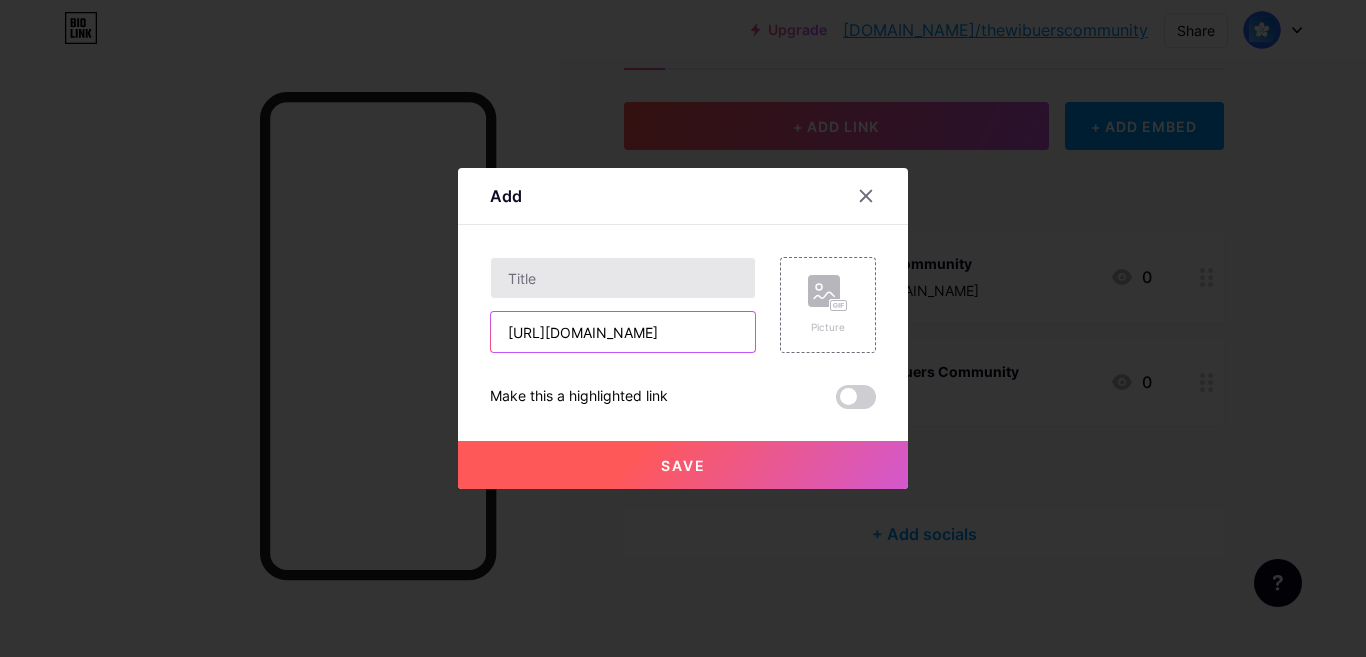 type on "[URL][DOMAIN_NAME]" 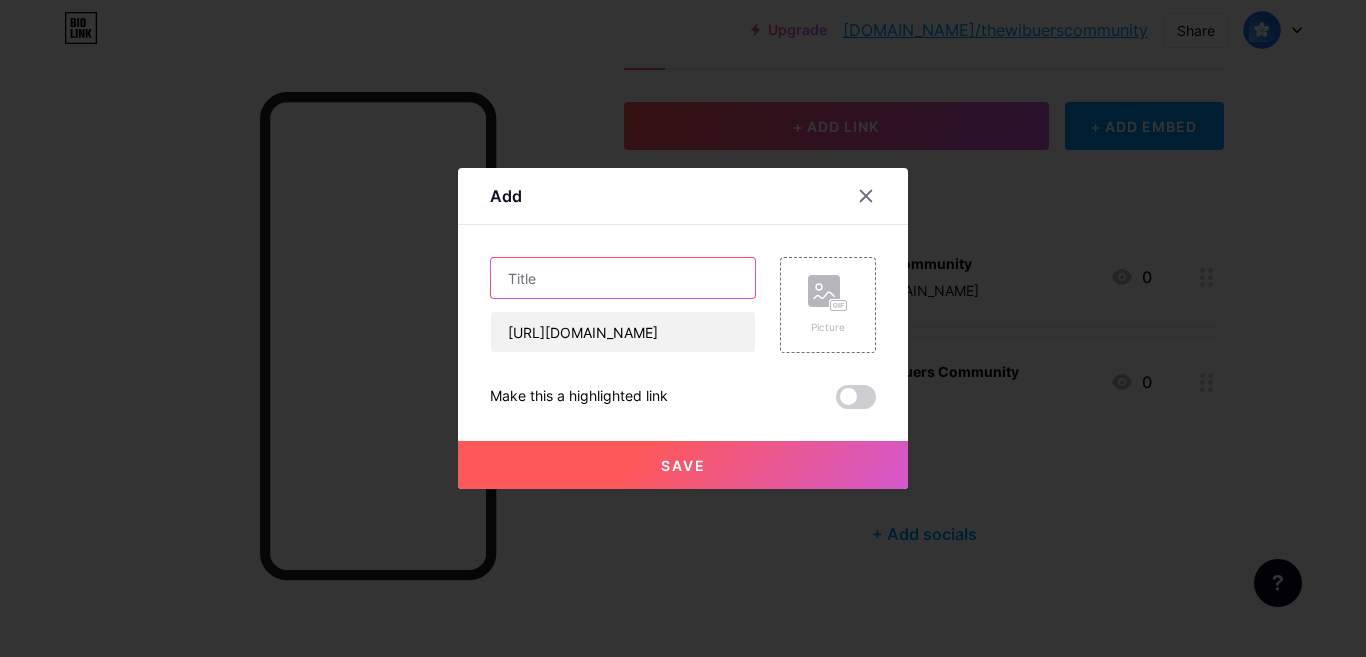 scroll, scrollTop: 0, scrollLeft: 0, axis: both 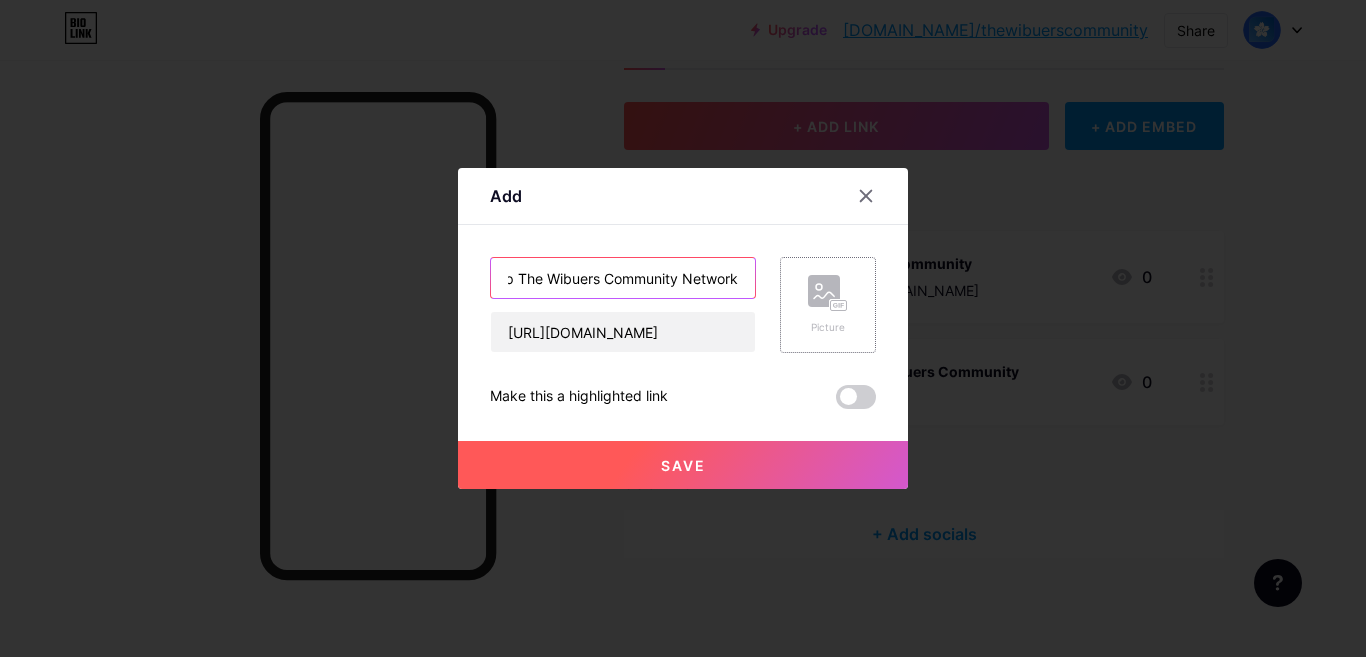 type on "Join Grup The Wibuers Community Network" 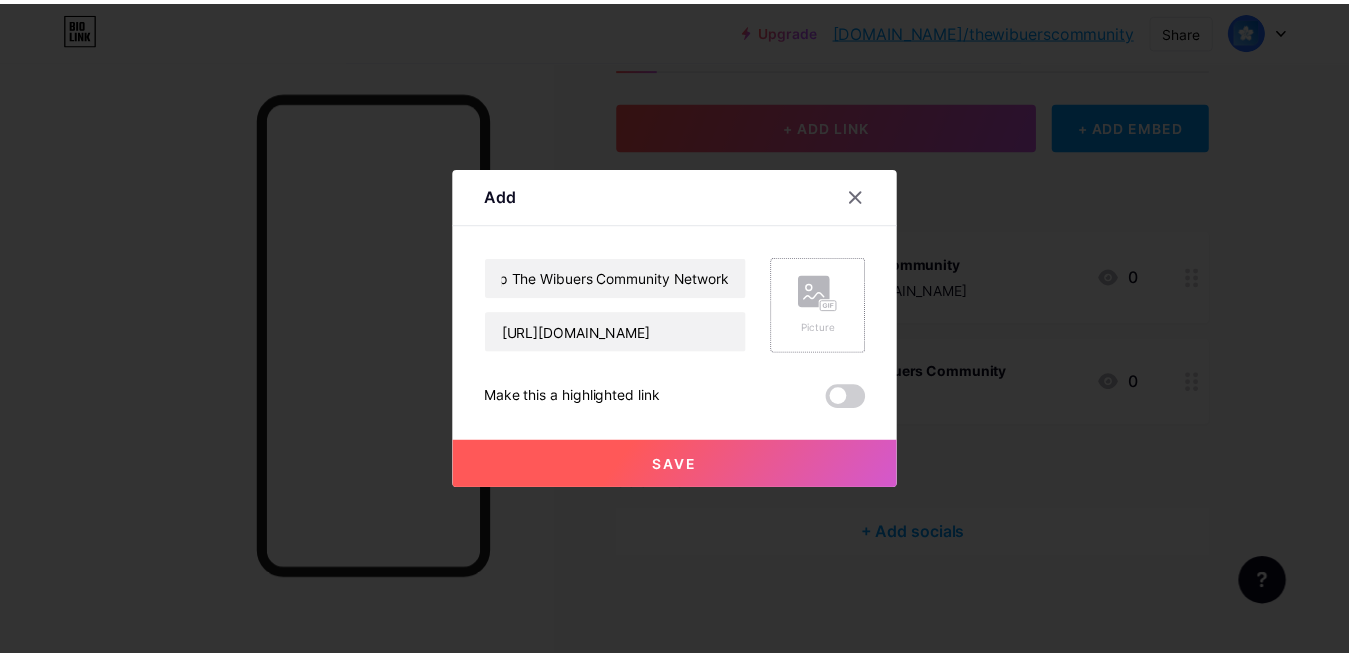 scroll, scrollTop: 0, scrollLeft: 0, axis: both 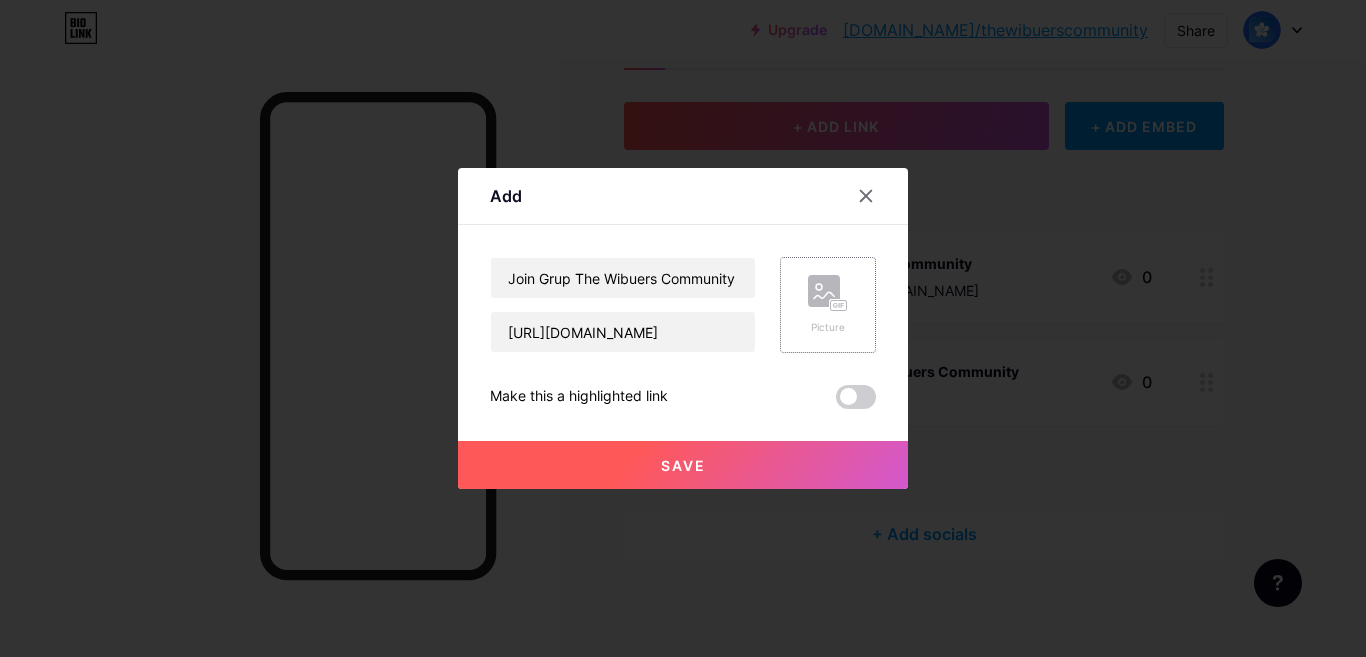 click on "Picture" at bounding box center (828, 305) 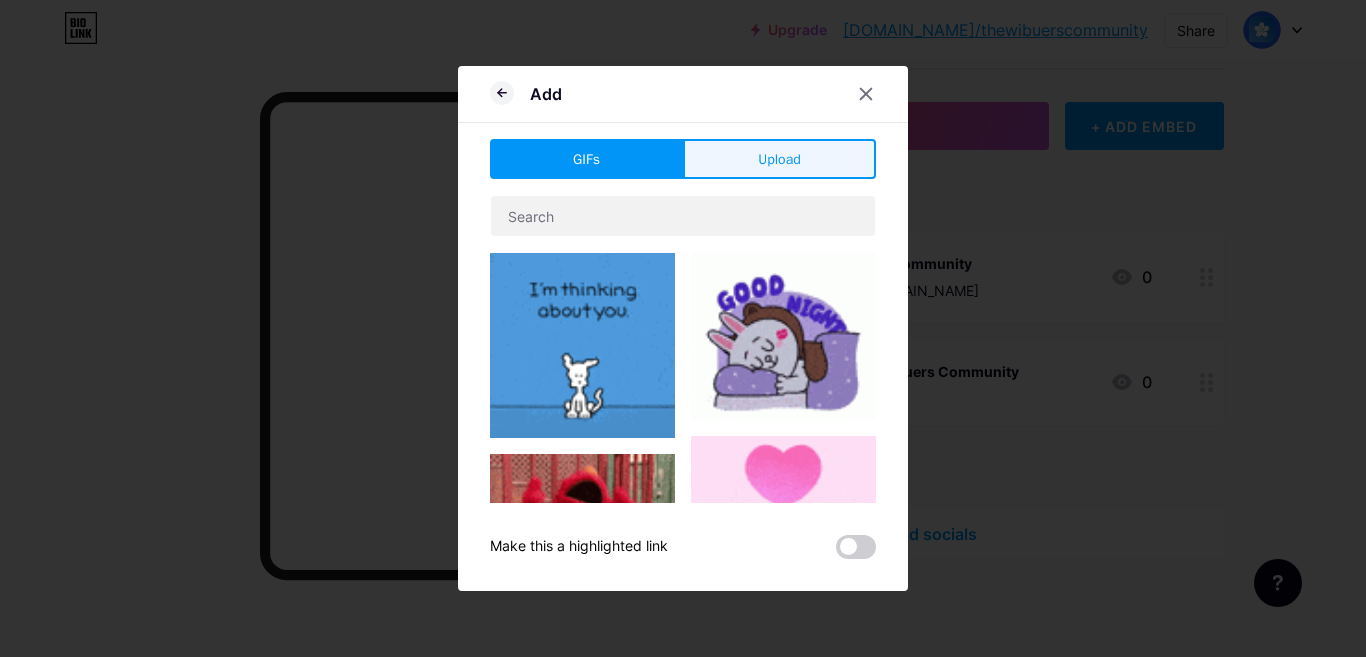 click on "Upload" at bounding box center (779, 159) 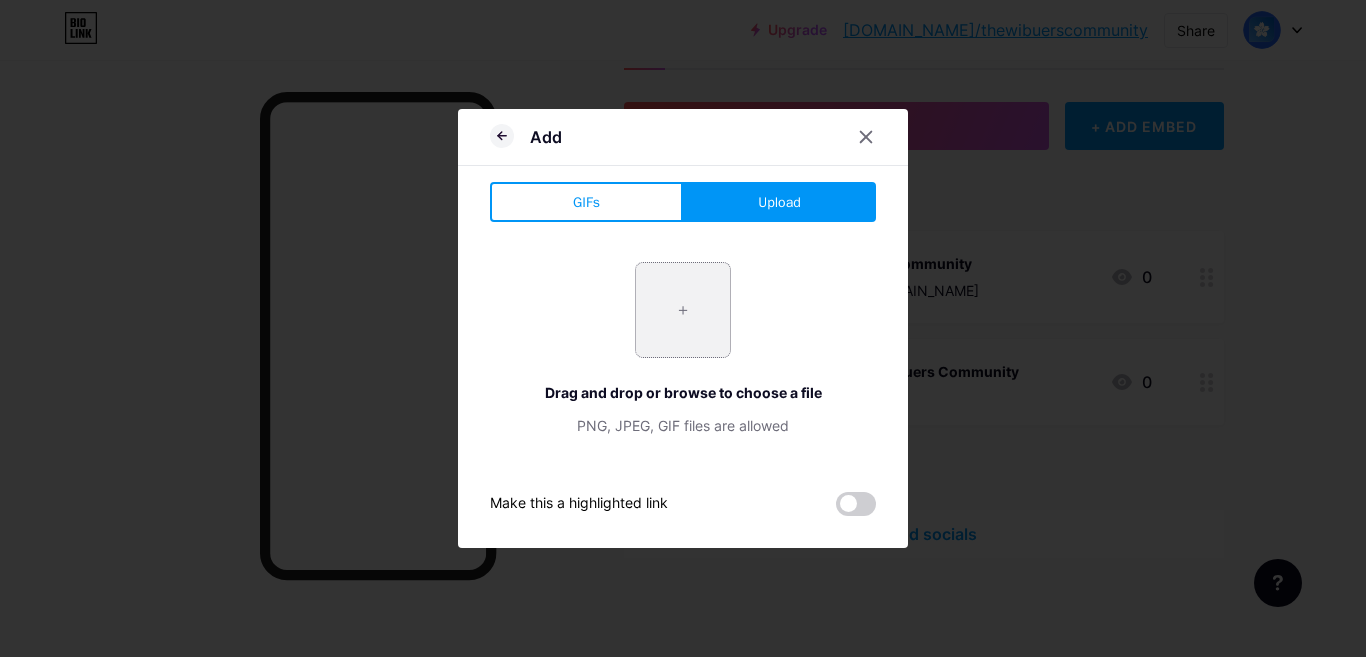 click at bounding box center [683, 310] 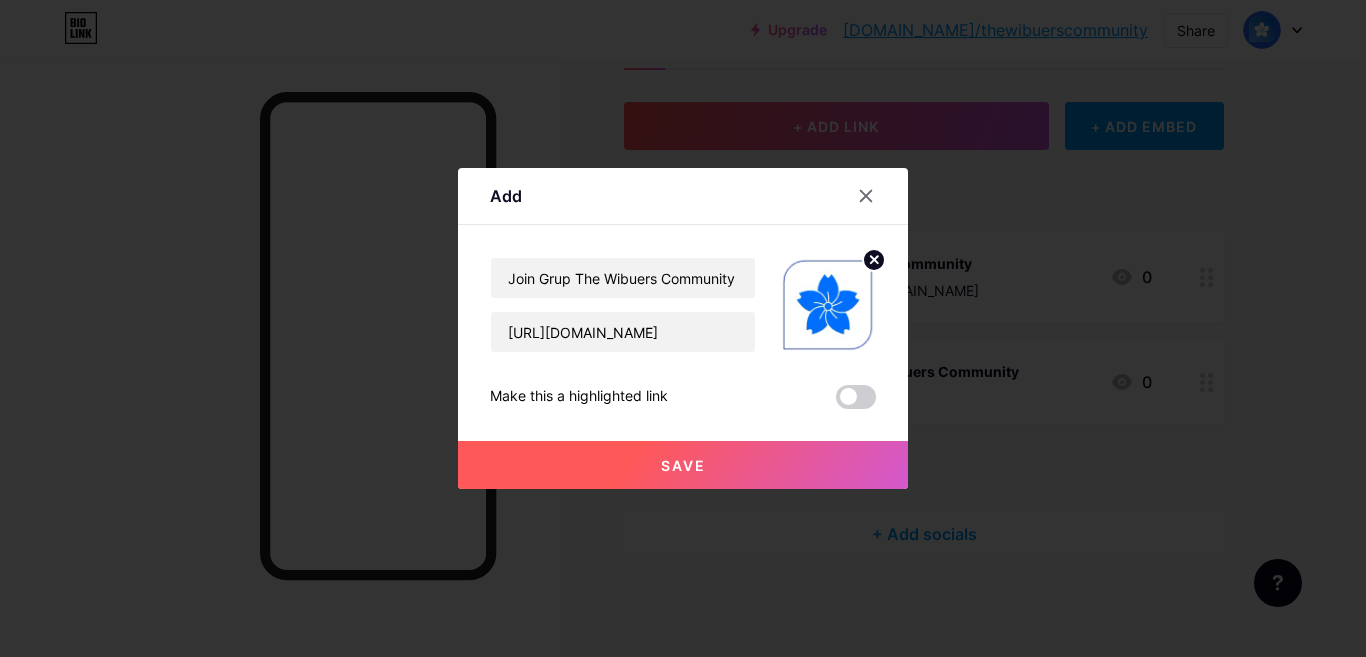 click on "Save" at bounding box center [683, 465] 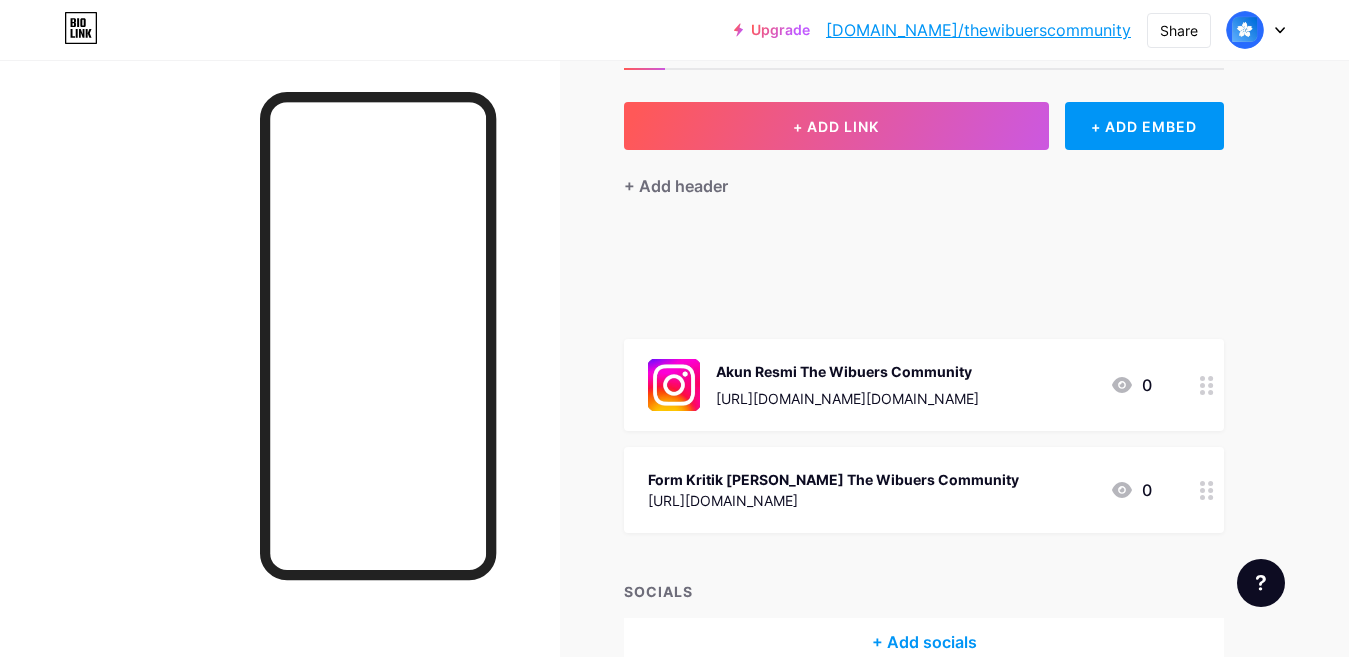 type 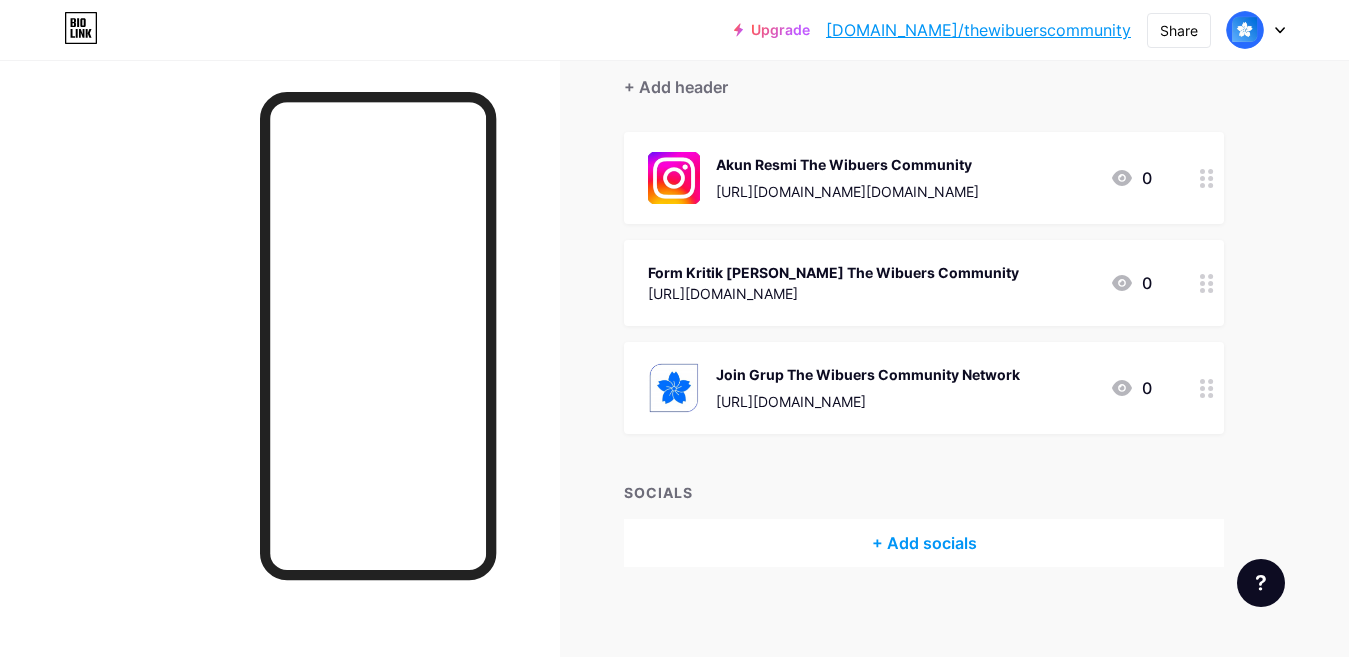 scroll, scrollTop: 184, scrollLeft: 0, axis: vertical 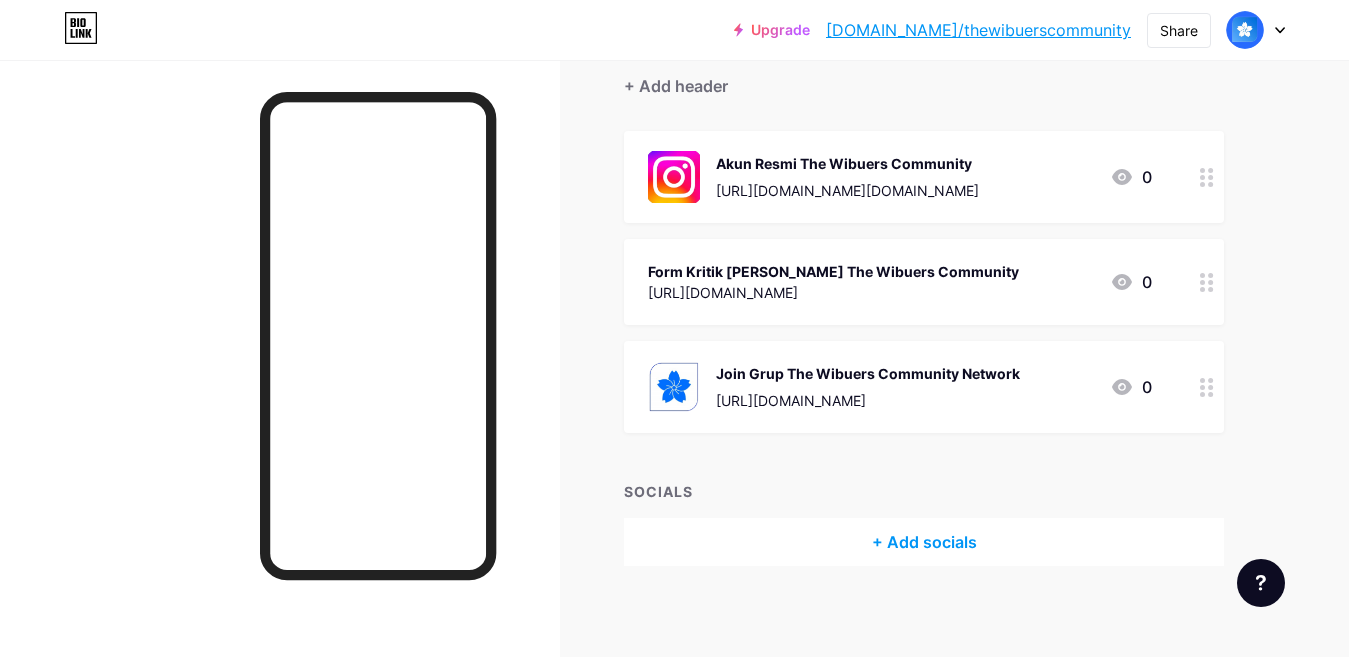 drag, startPoint x: 966, startPoint y: 27, endPoint x: 932, endPoint y: 106, distance: 86.00581 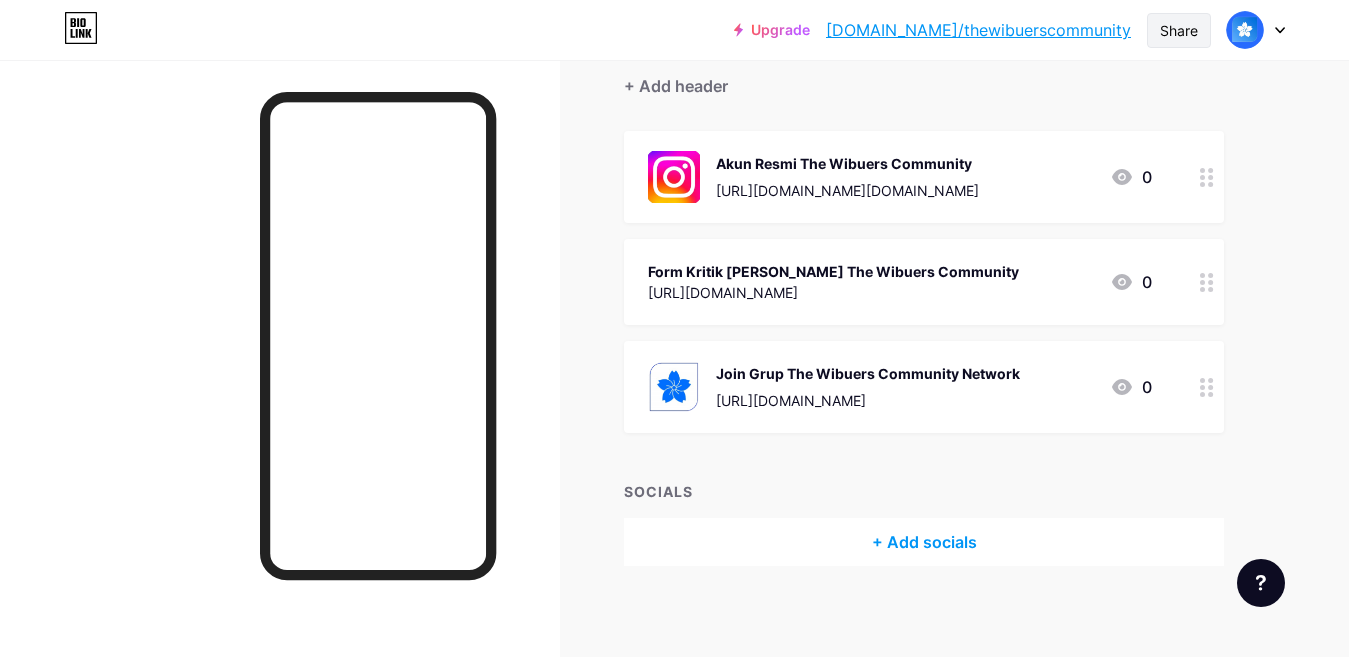 click on "Share" at bounding box center (1179, 30) 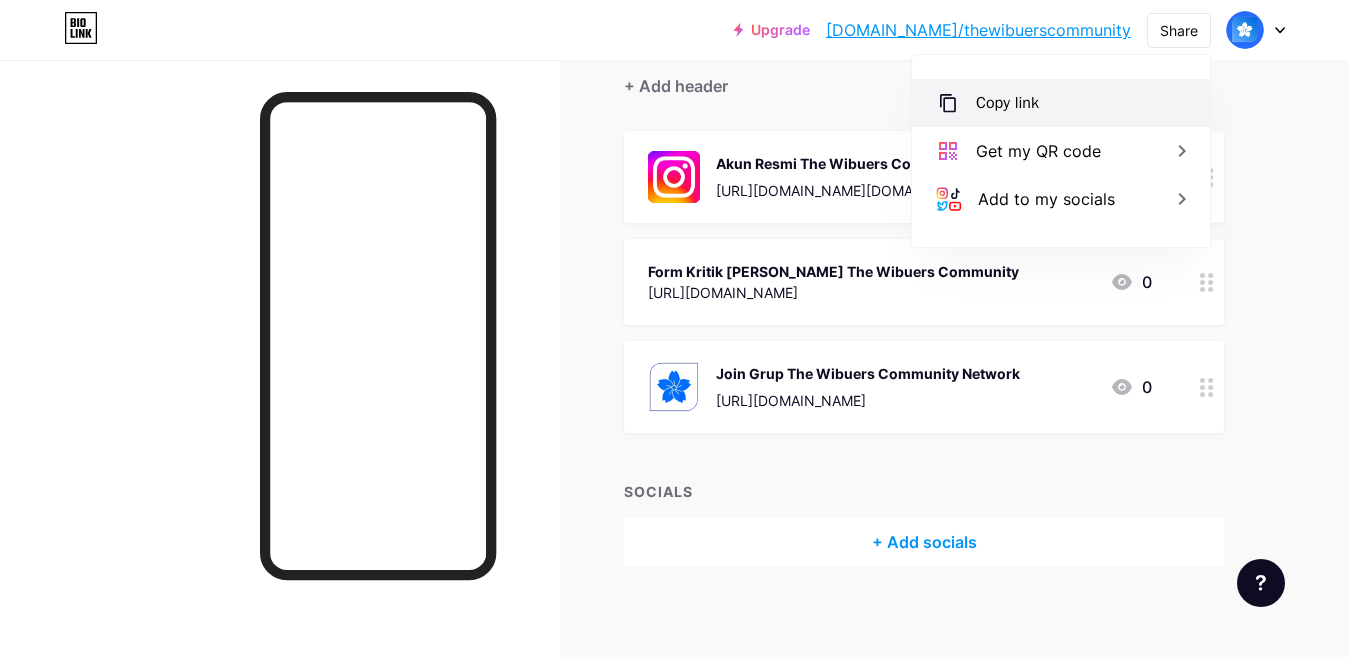 click on "Copy link" at bounding box center [1061, 103] 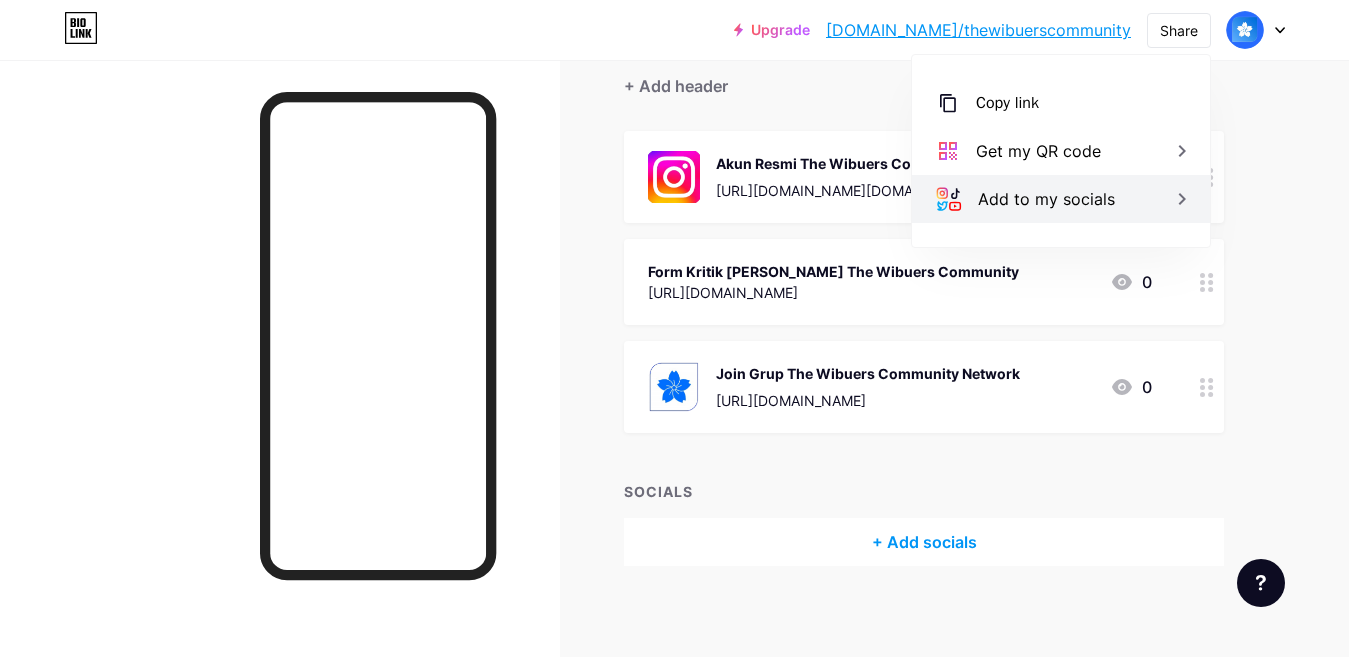 click on "Add to my socials" at bounding box center (1046, 199) 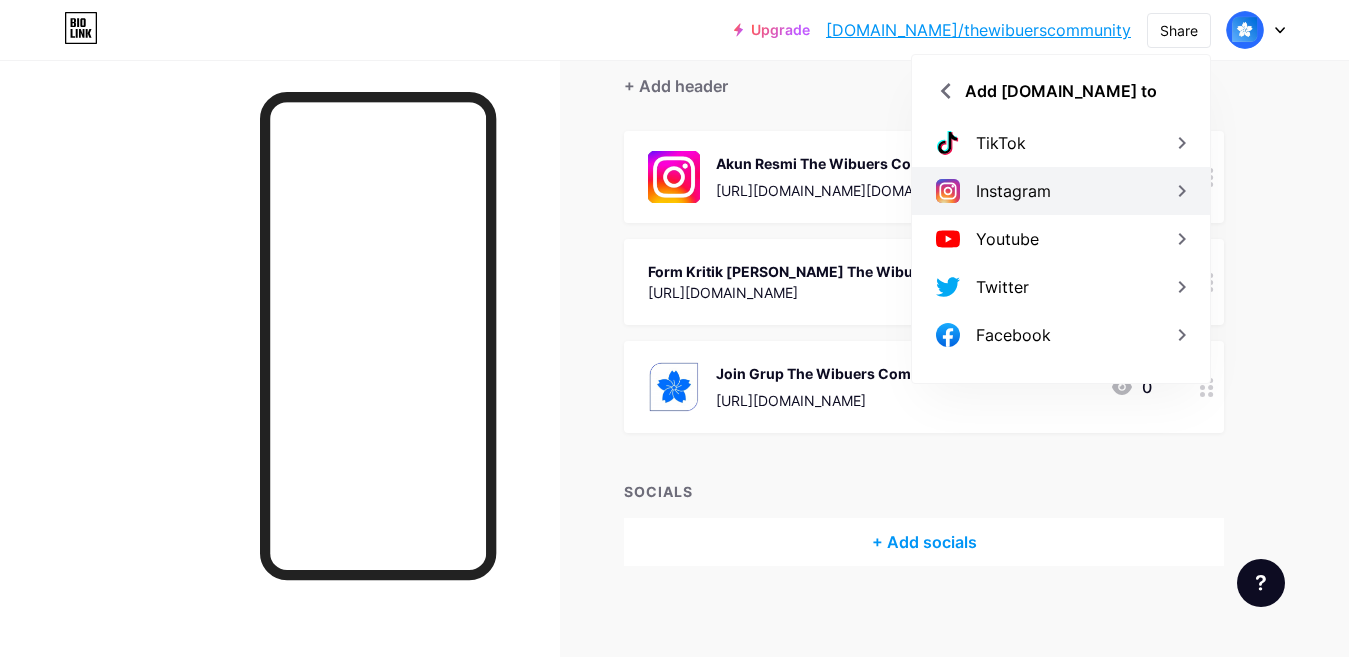 click on "Instagram" at bounding box center (1061, 191) 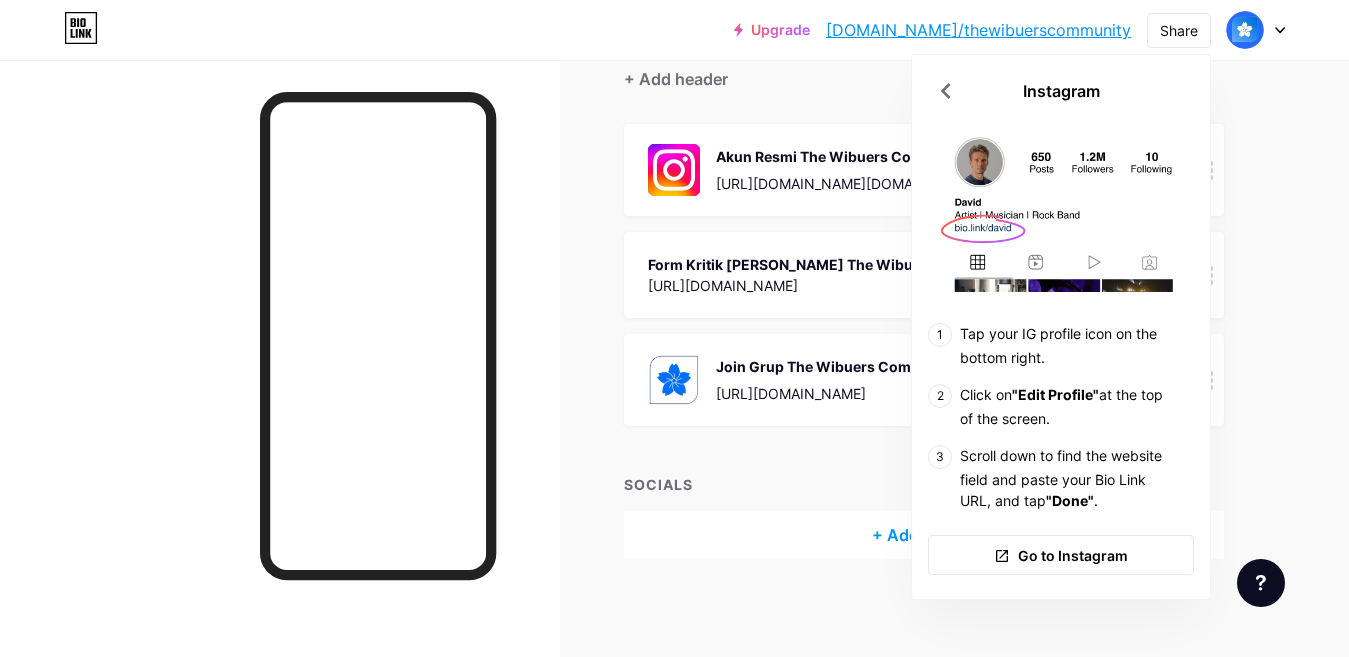 scroll, scrollTop: 192, scrollLeft: 0, axis: vertical 